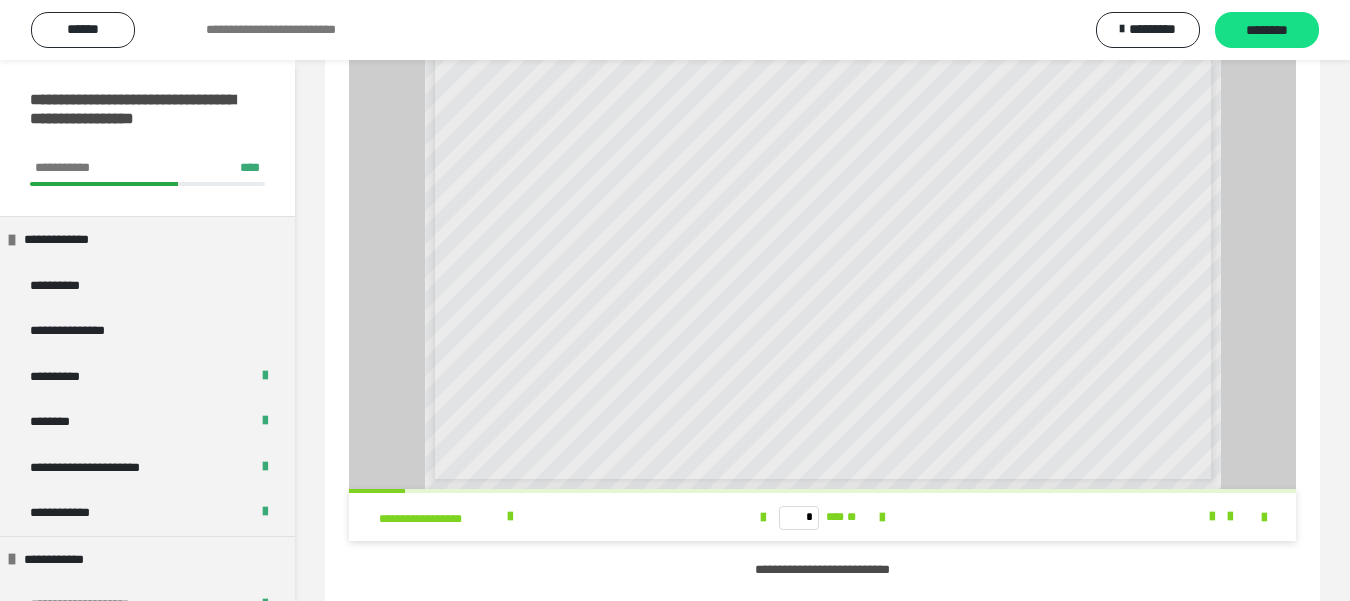 scroll, scrollTop: 0, scrollLeft: 0, axis: both 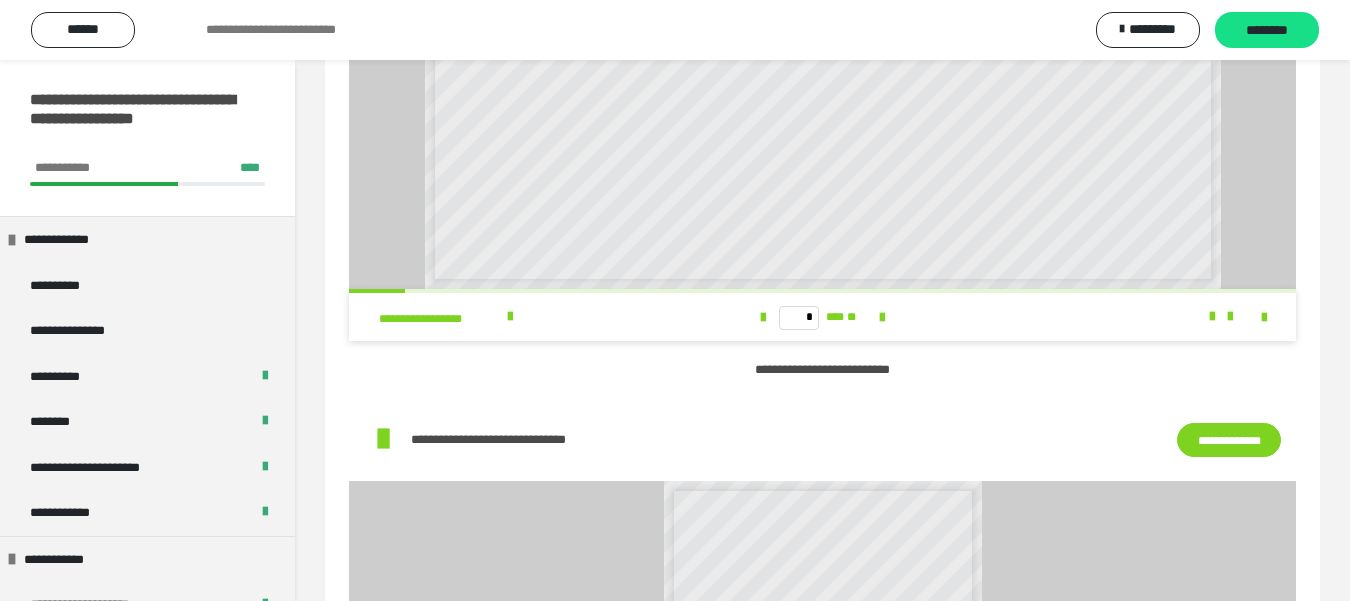 click on "**********" at bounding box center (1229, 440) 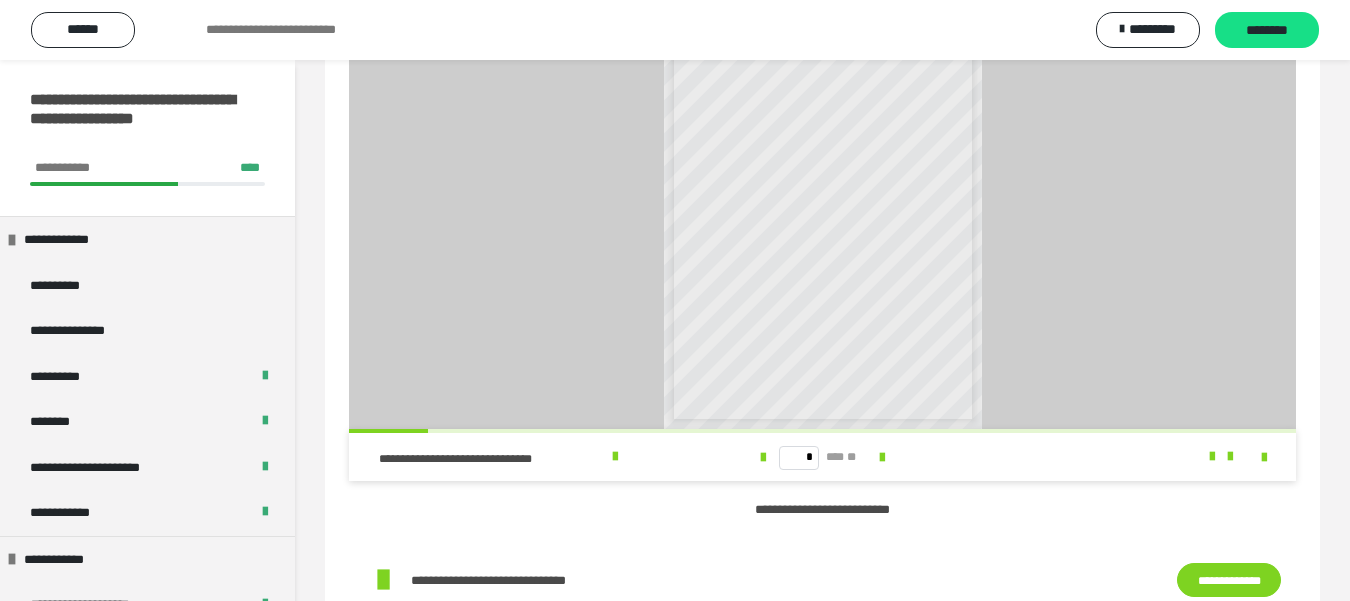 scroll, scrollTop: 900, scrollLeft: 0, axis: vertical 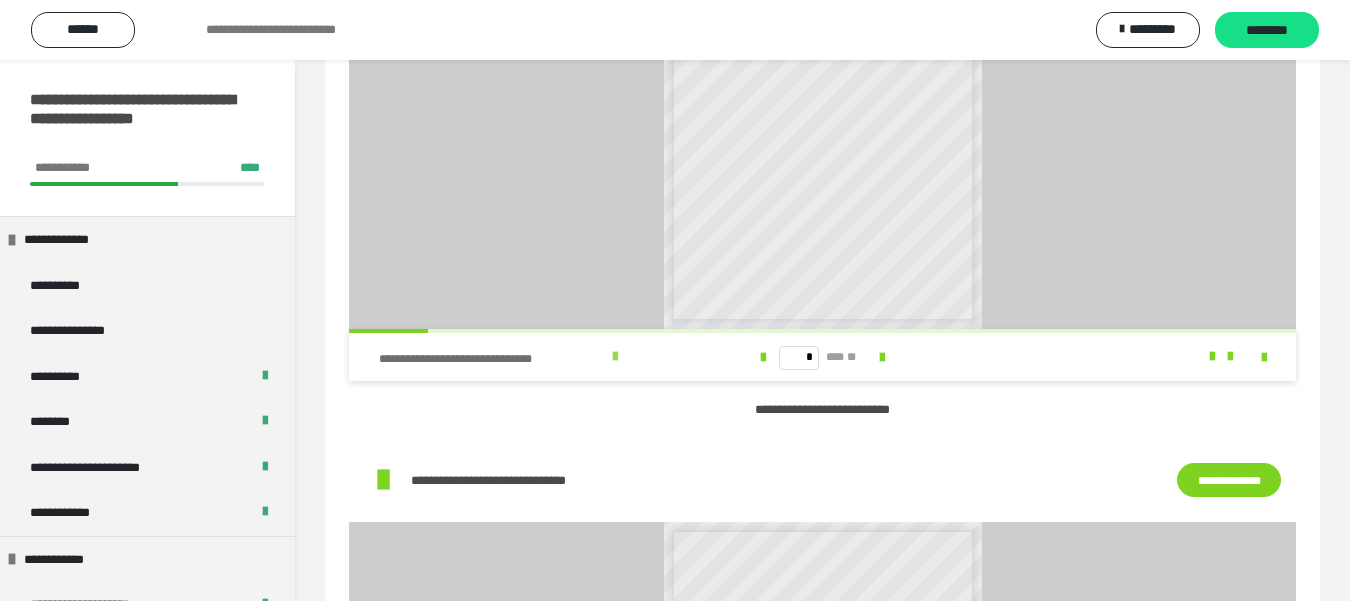 click at bounding box center (615, 357) 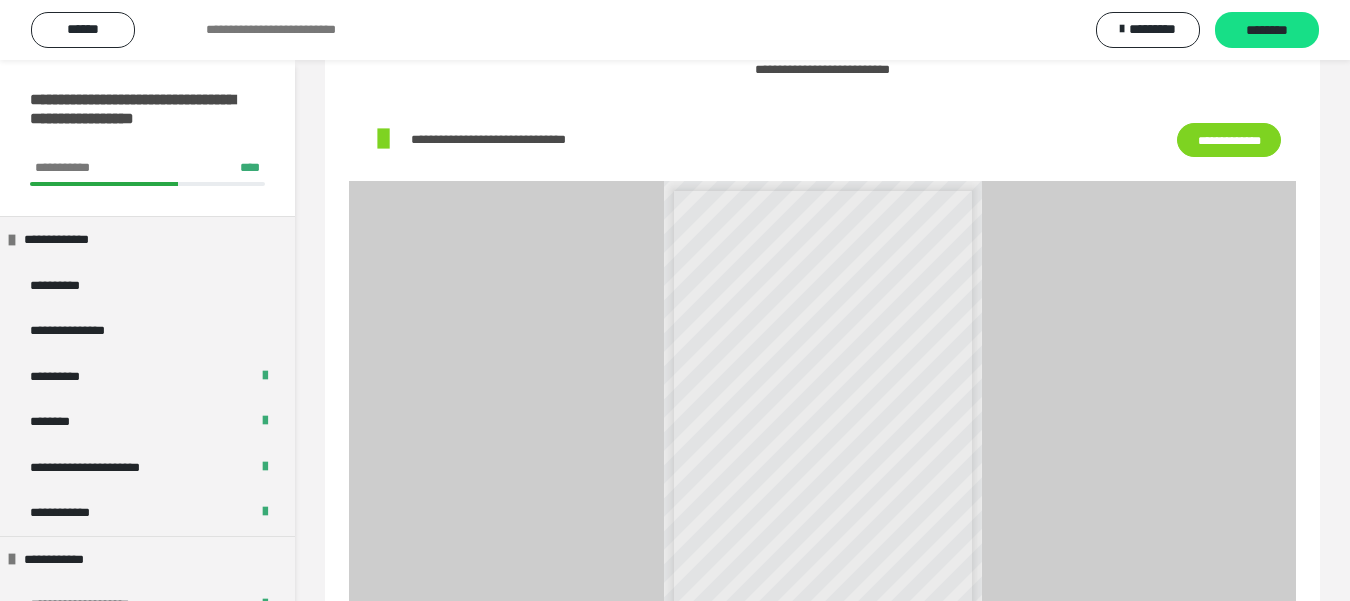 scroll, scrollTop: 700, scrollLeft: 0, axis: vertical 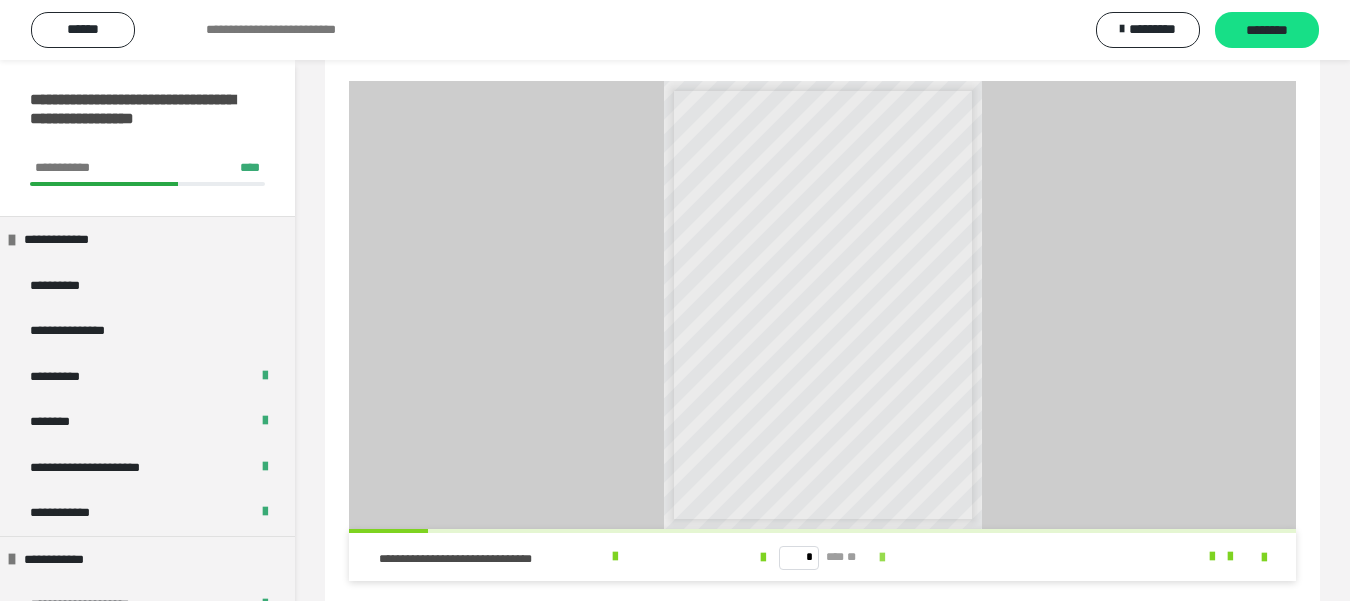 click at bounding box center (882, 558) 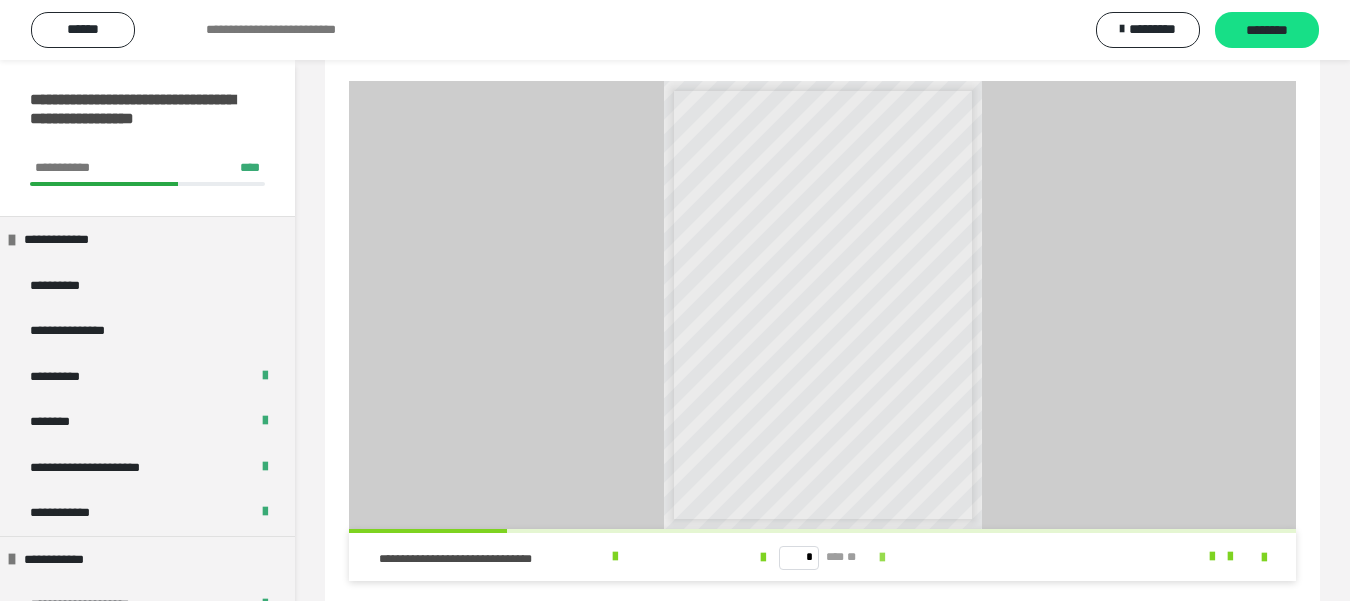 click at bounding box center [882, 558] 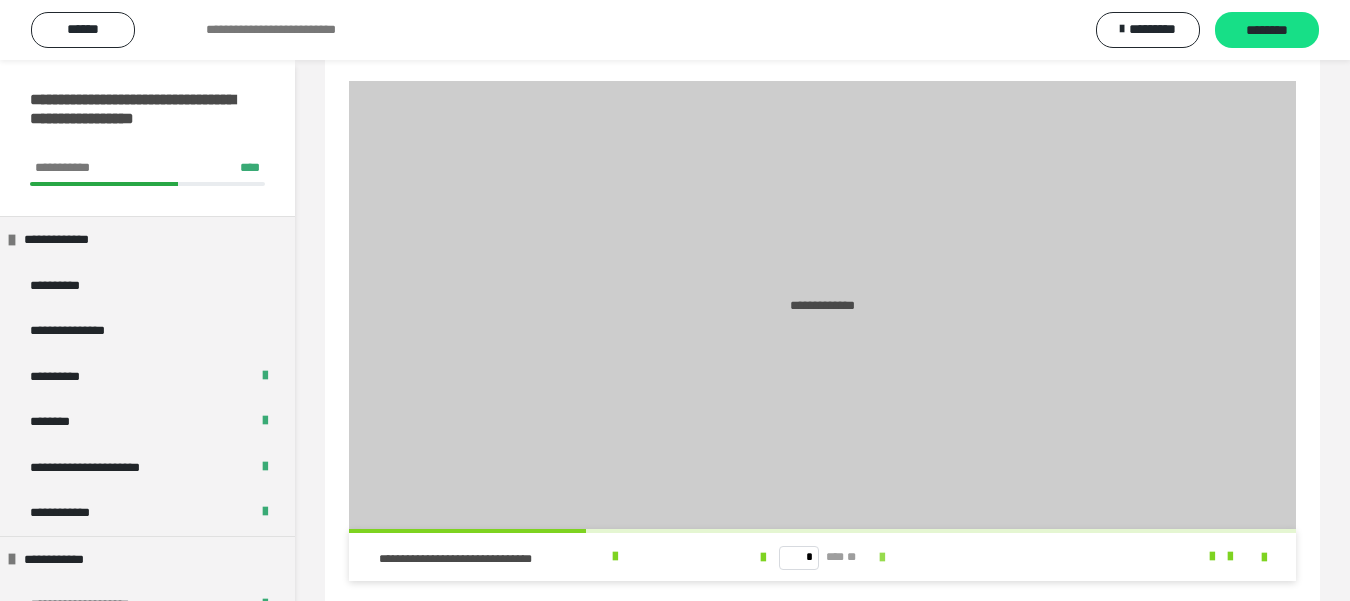 click at bounding box center [882, 558] 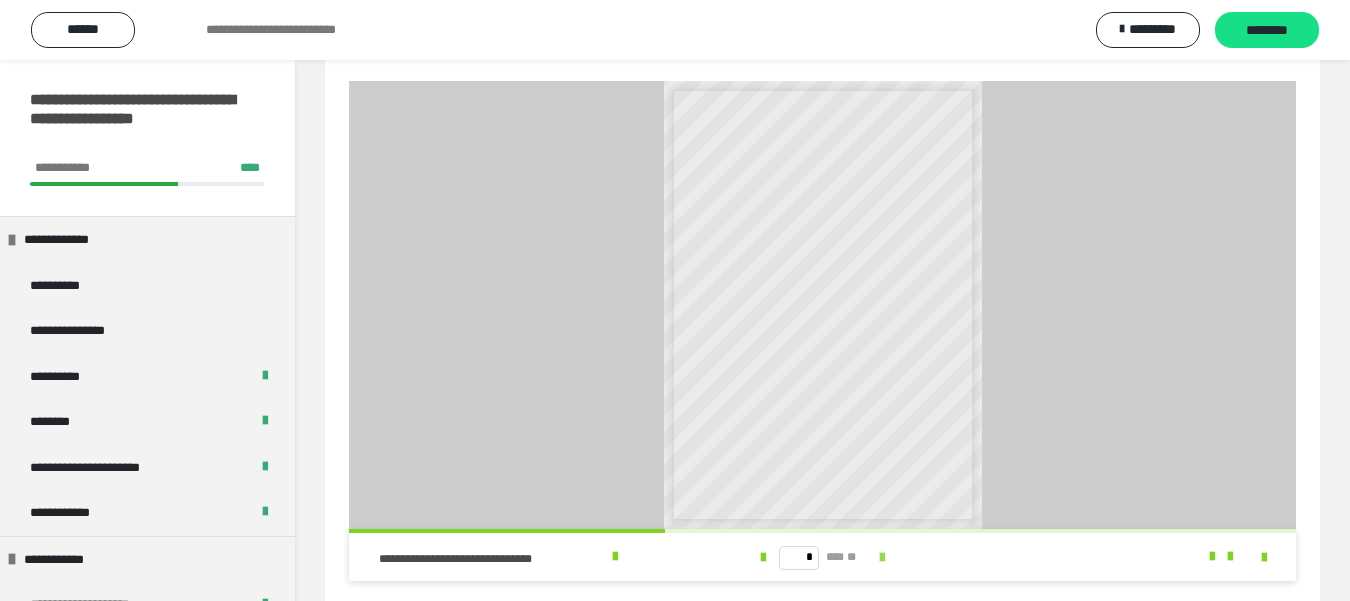 click at bounding box center (882, 558) 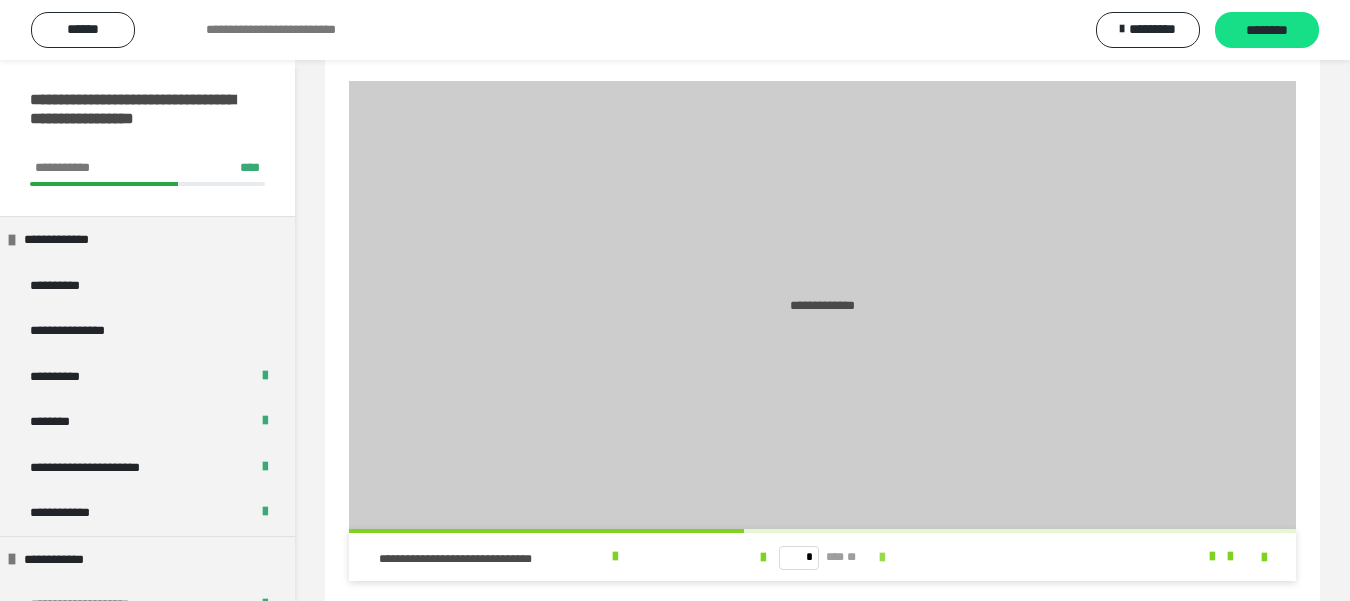 click at bounding box center [882, 558] 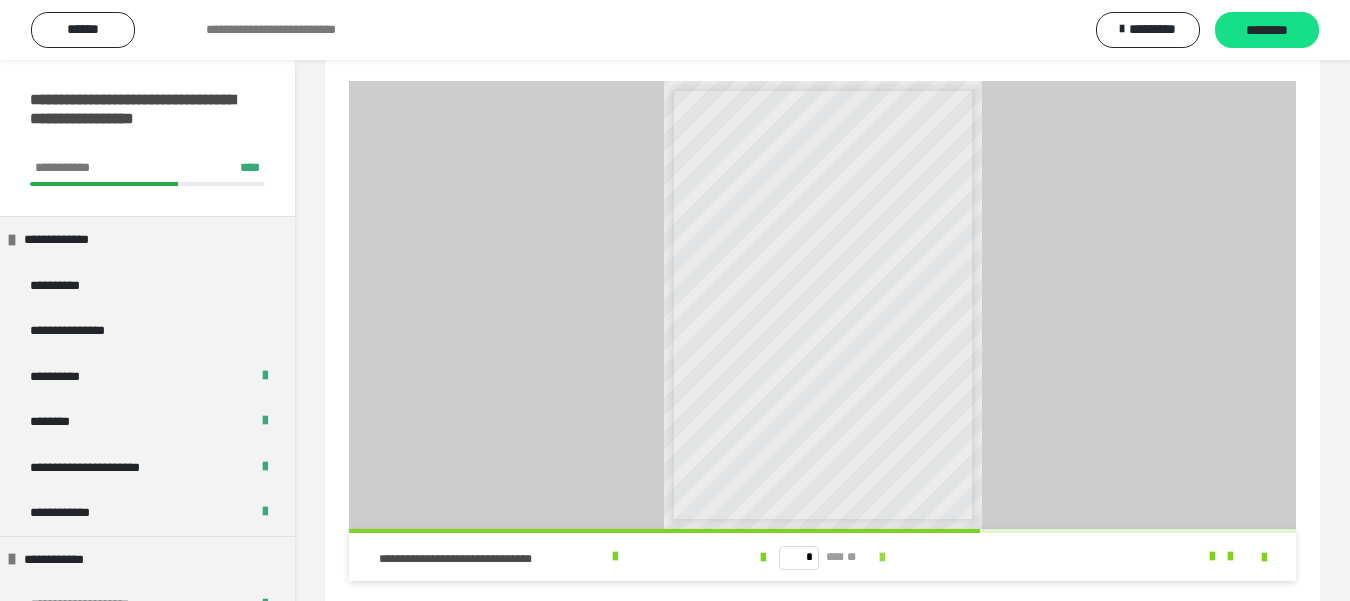 click at bounding box center (882, 558) 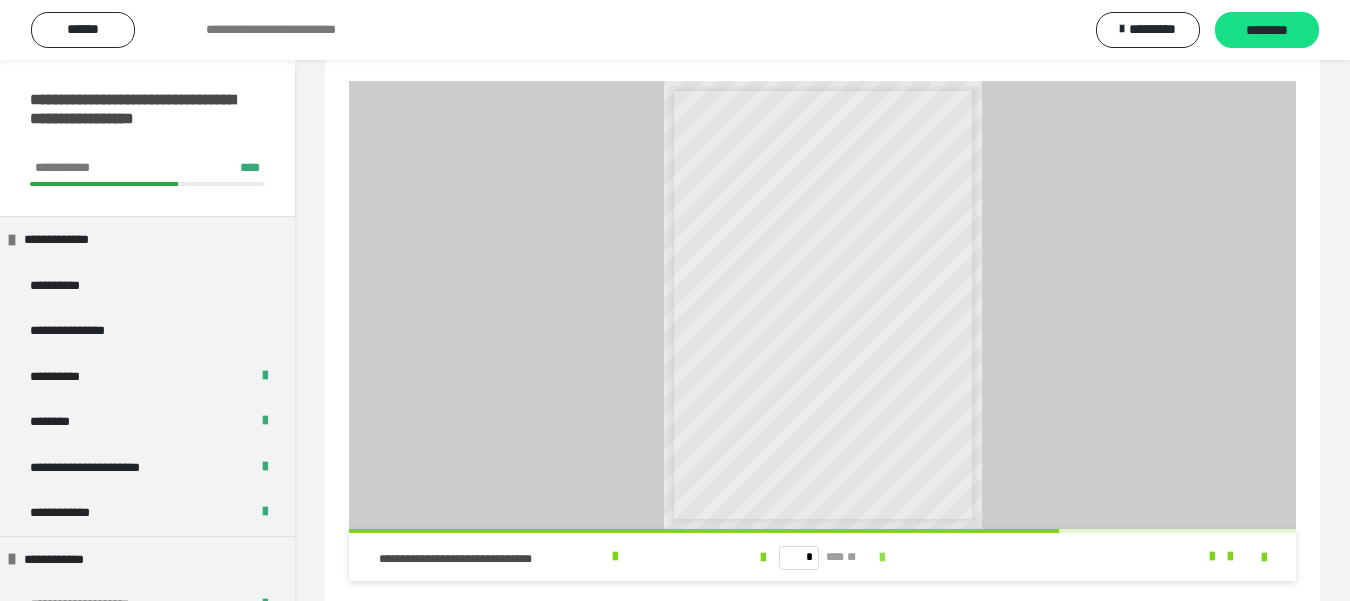 click at bounding box center [882, 558] 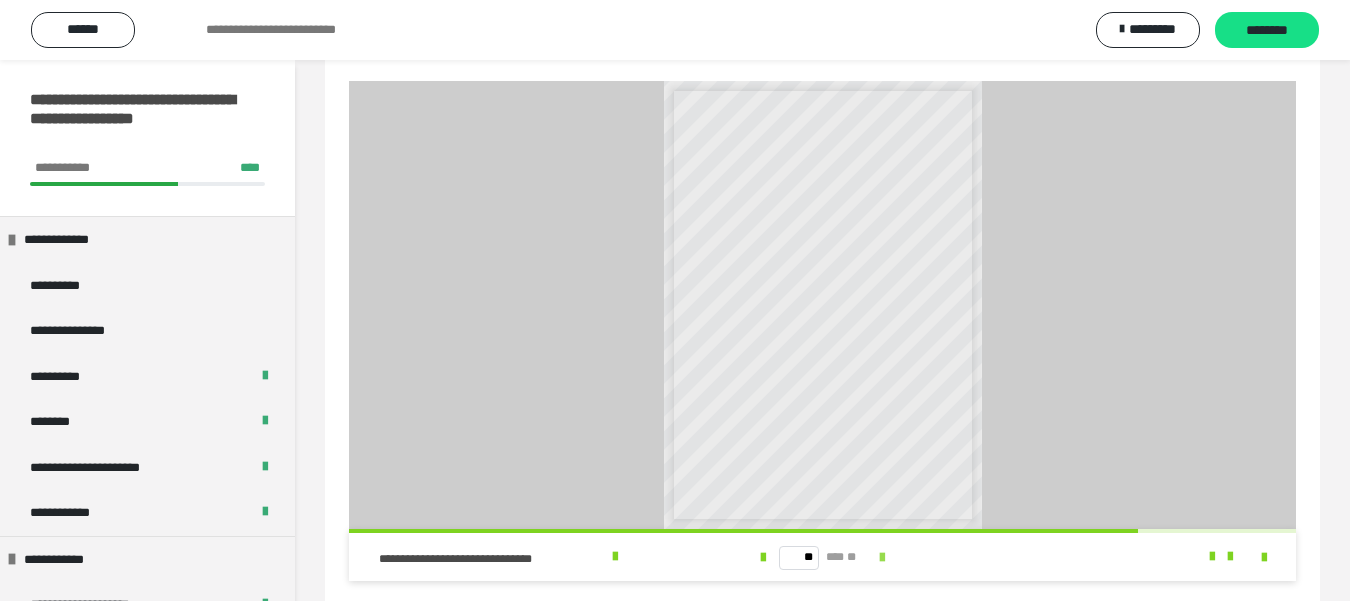 click at bounding box center [882, 558] 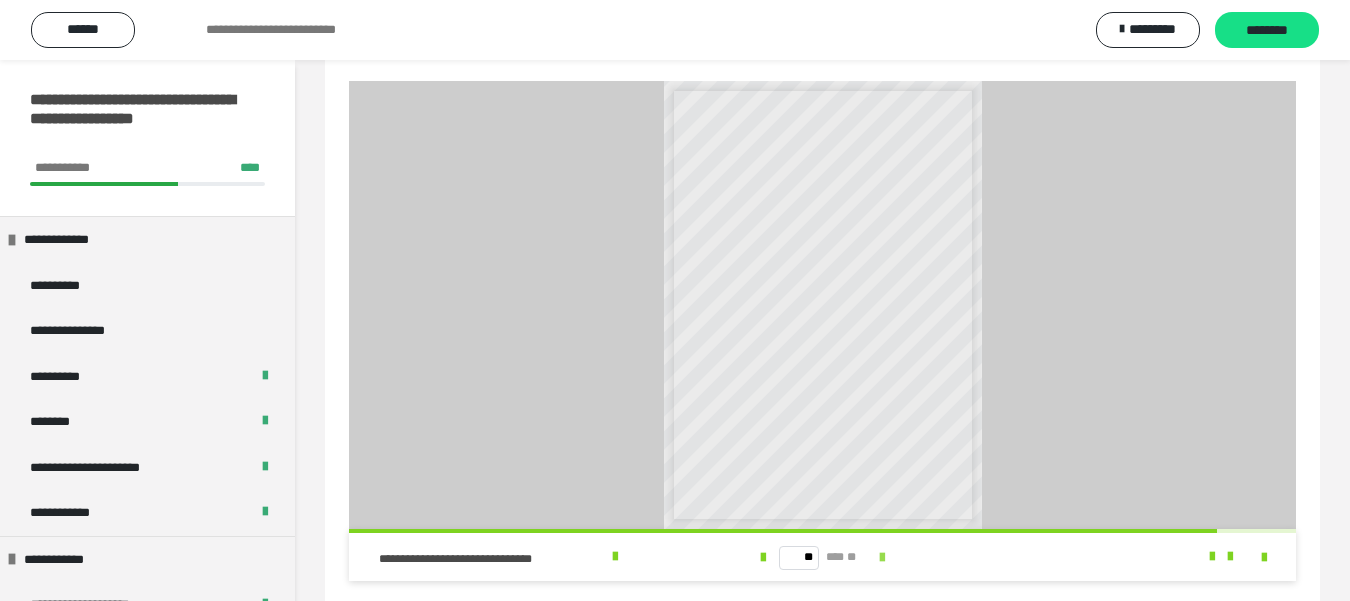 click at bounding box center [882, 558] 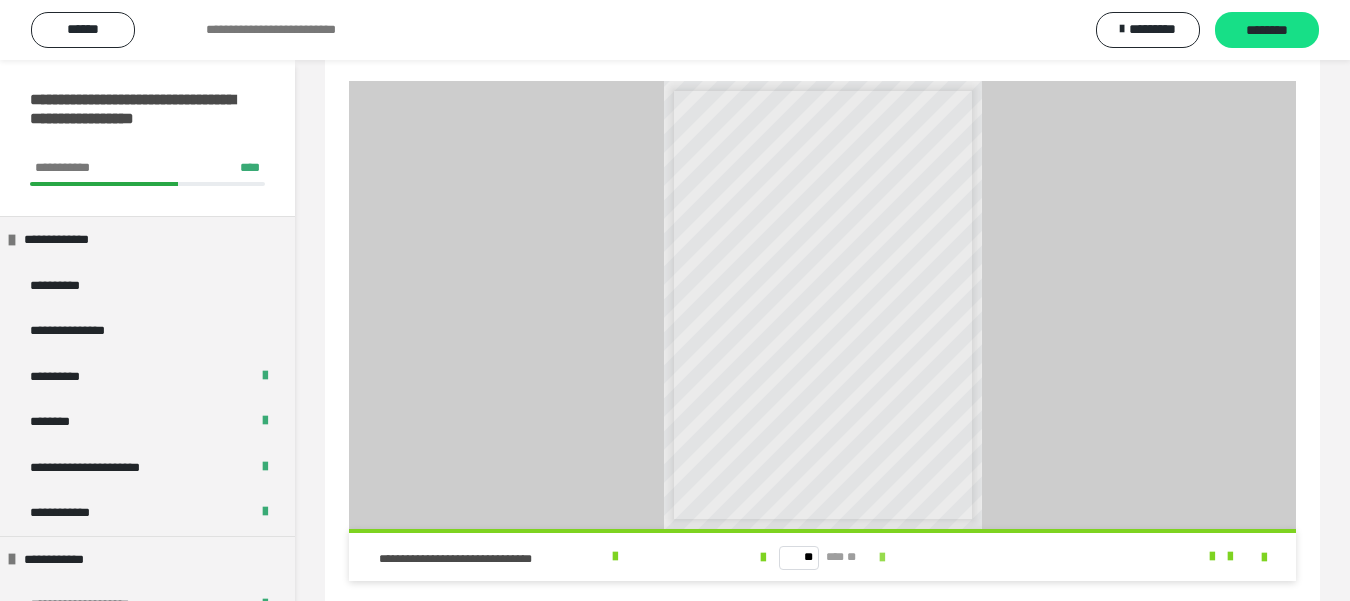 click on "** *** **" at bounding box center (822, 557) 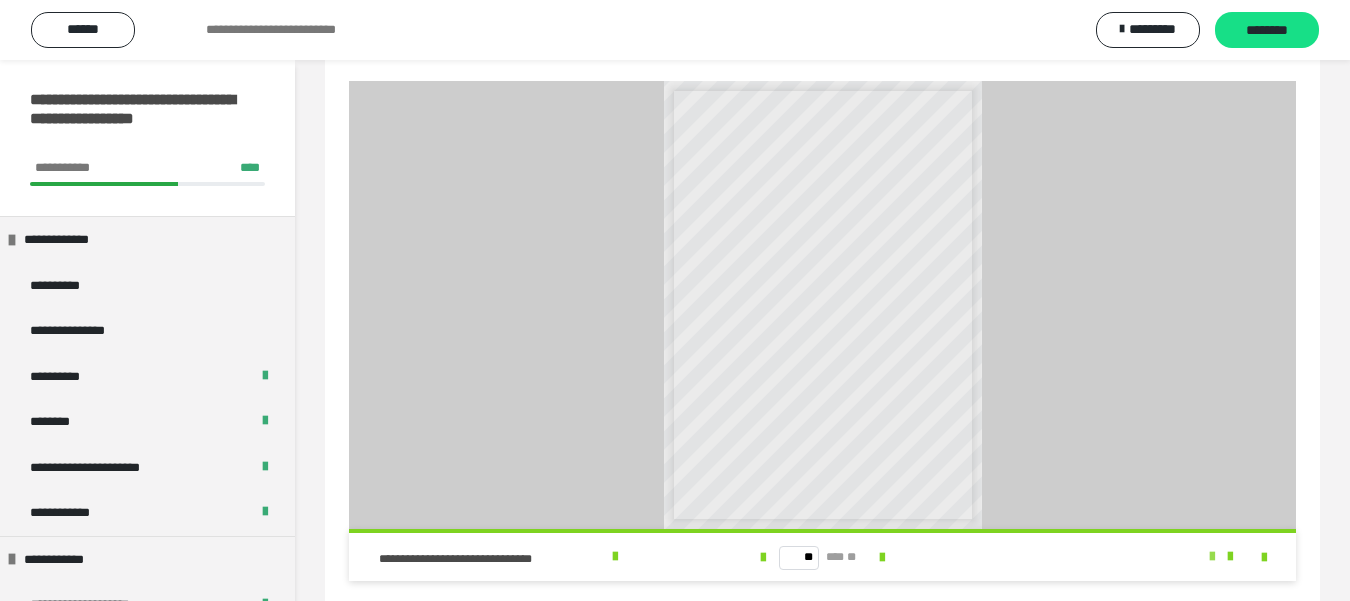 click at bounding box center (1212, 557) 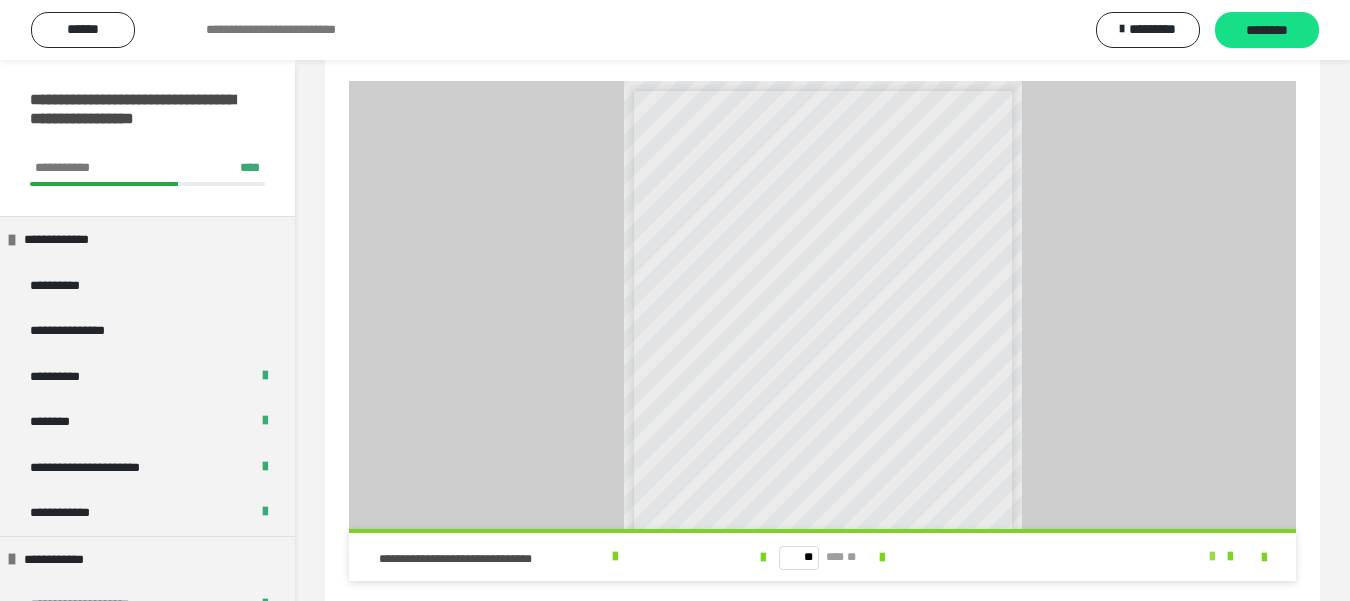 click at bounding box center (1212, 557) 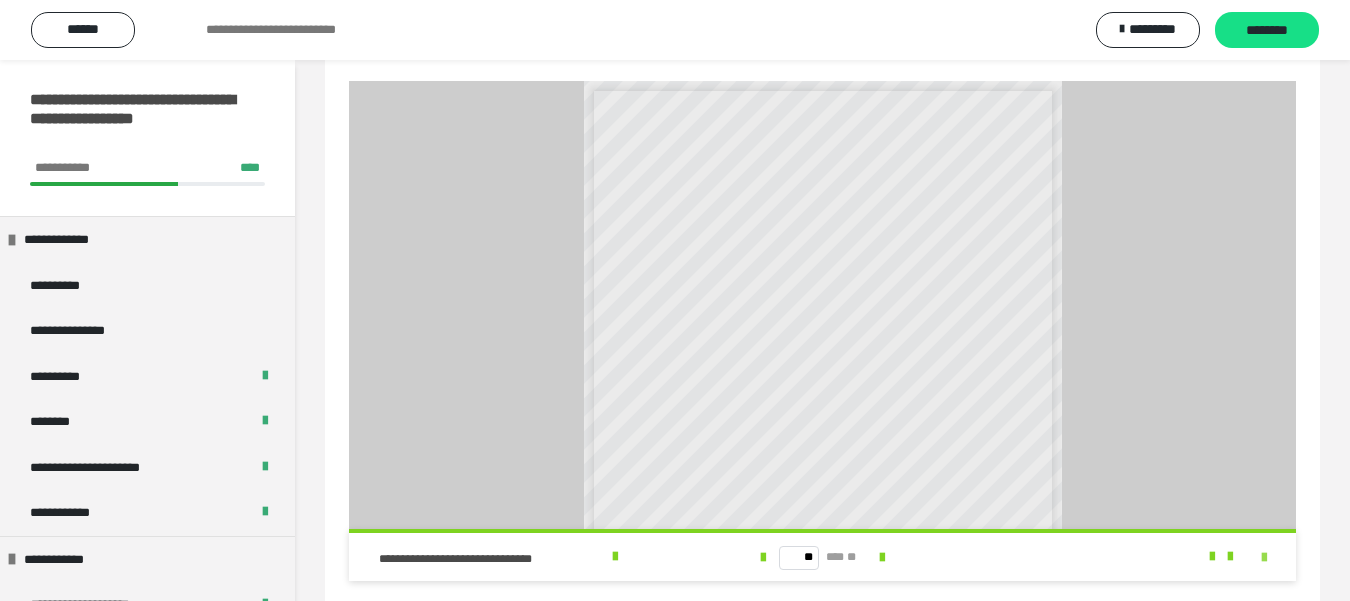 click at bounding box center (1264, 558) 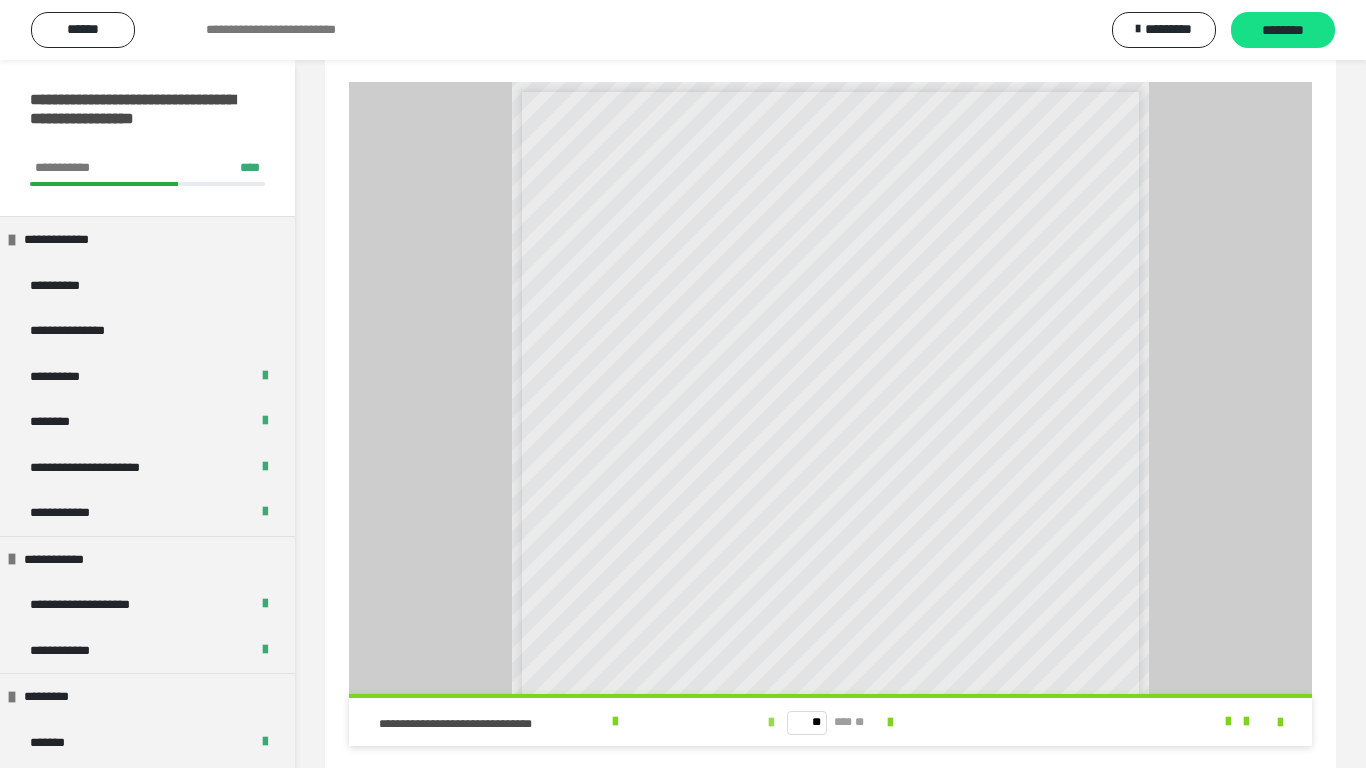 click at bounding box center (771, 723) 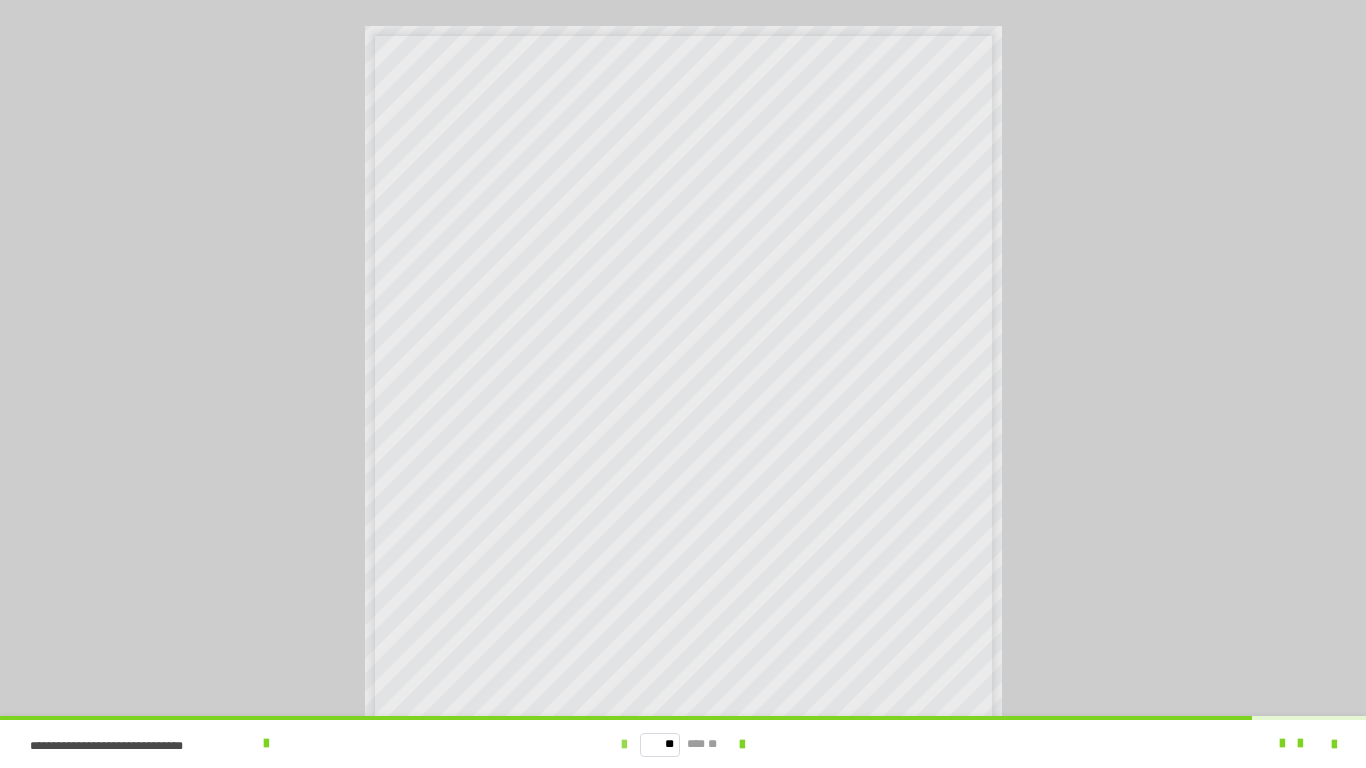 click at bounding box center (624, 745) 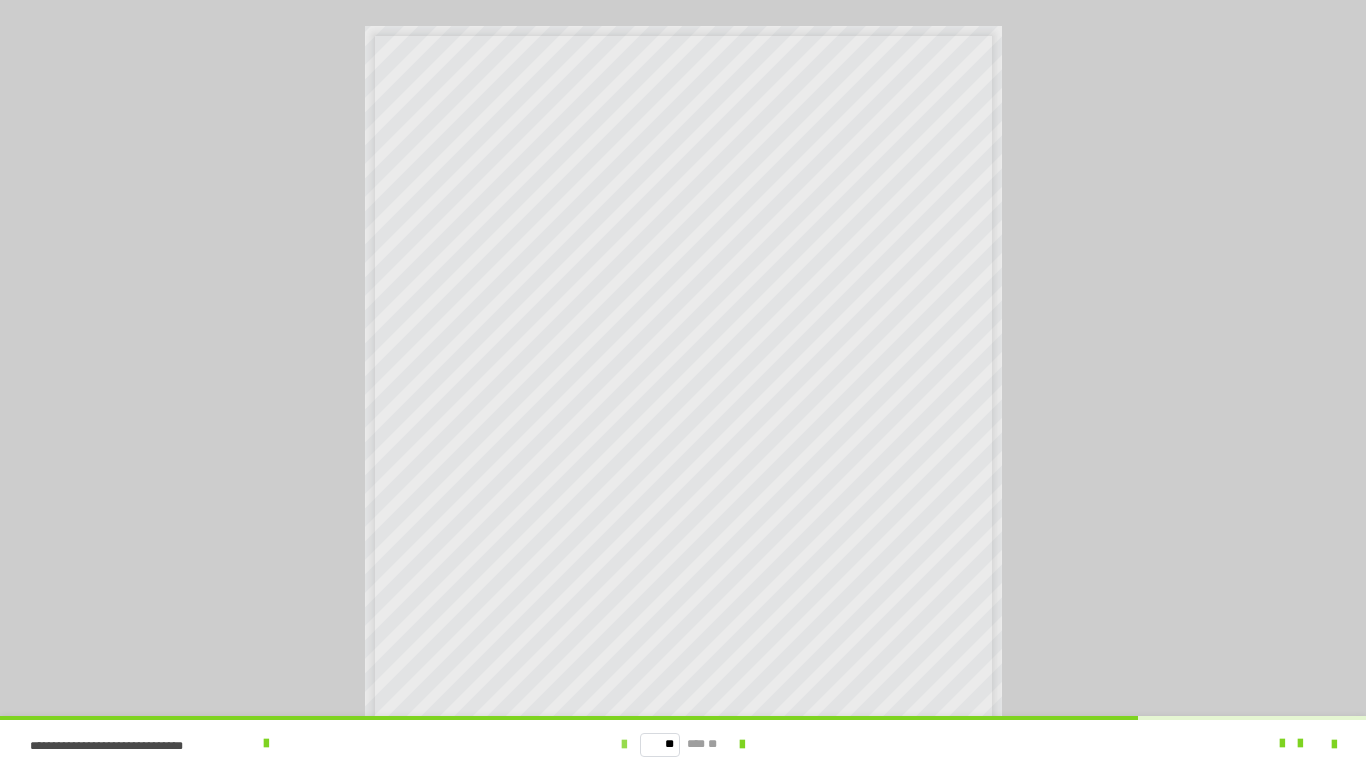 click at bounding box center [624, 745] 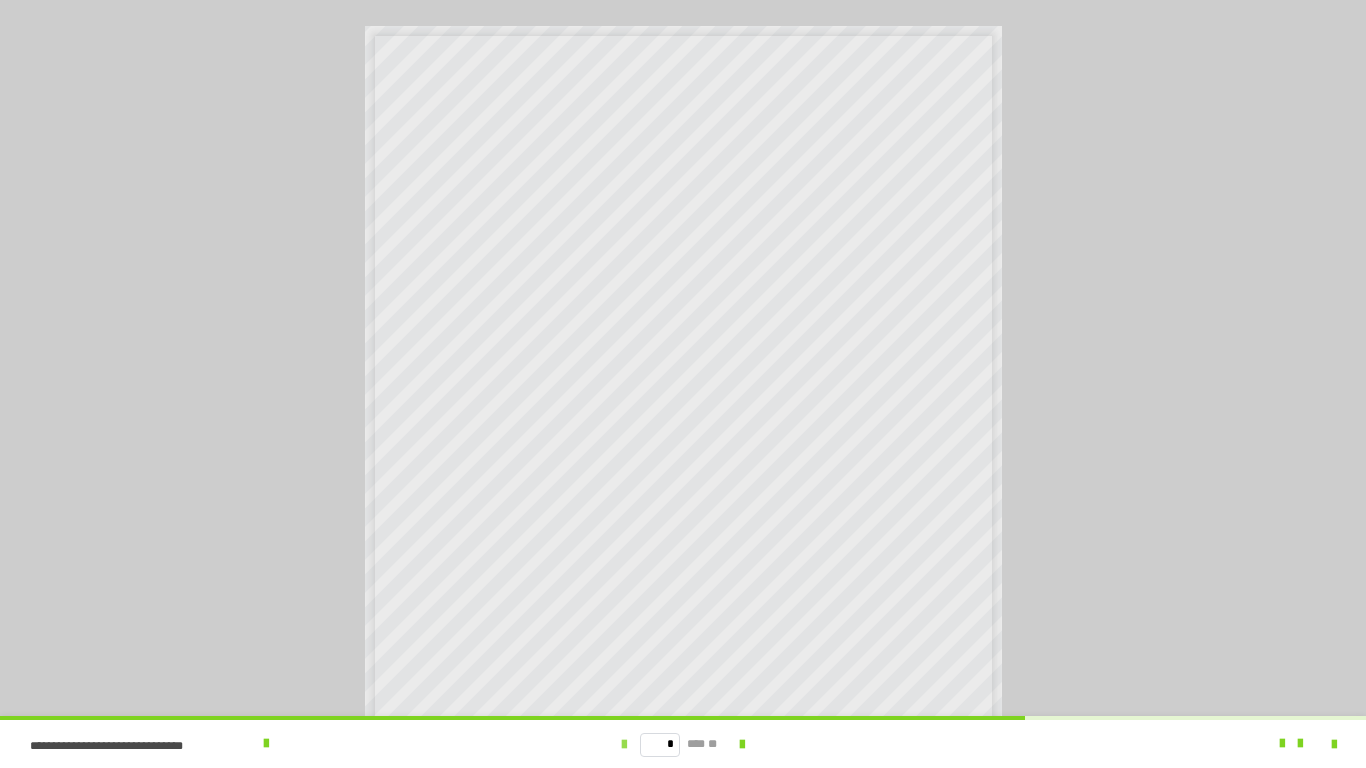 click at bounding box center [624, 745] 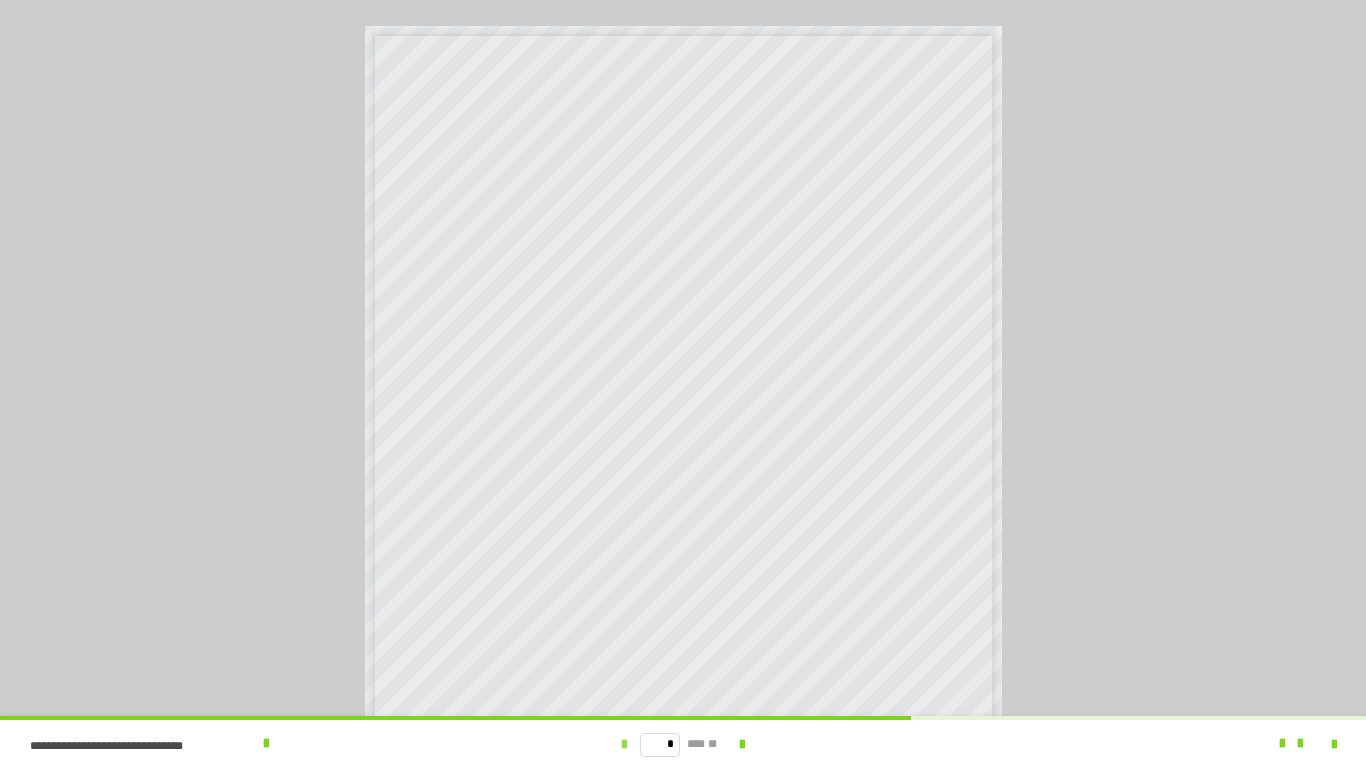 click at bounding box center [624, 745] 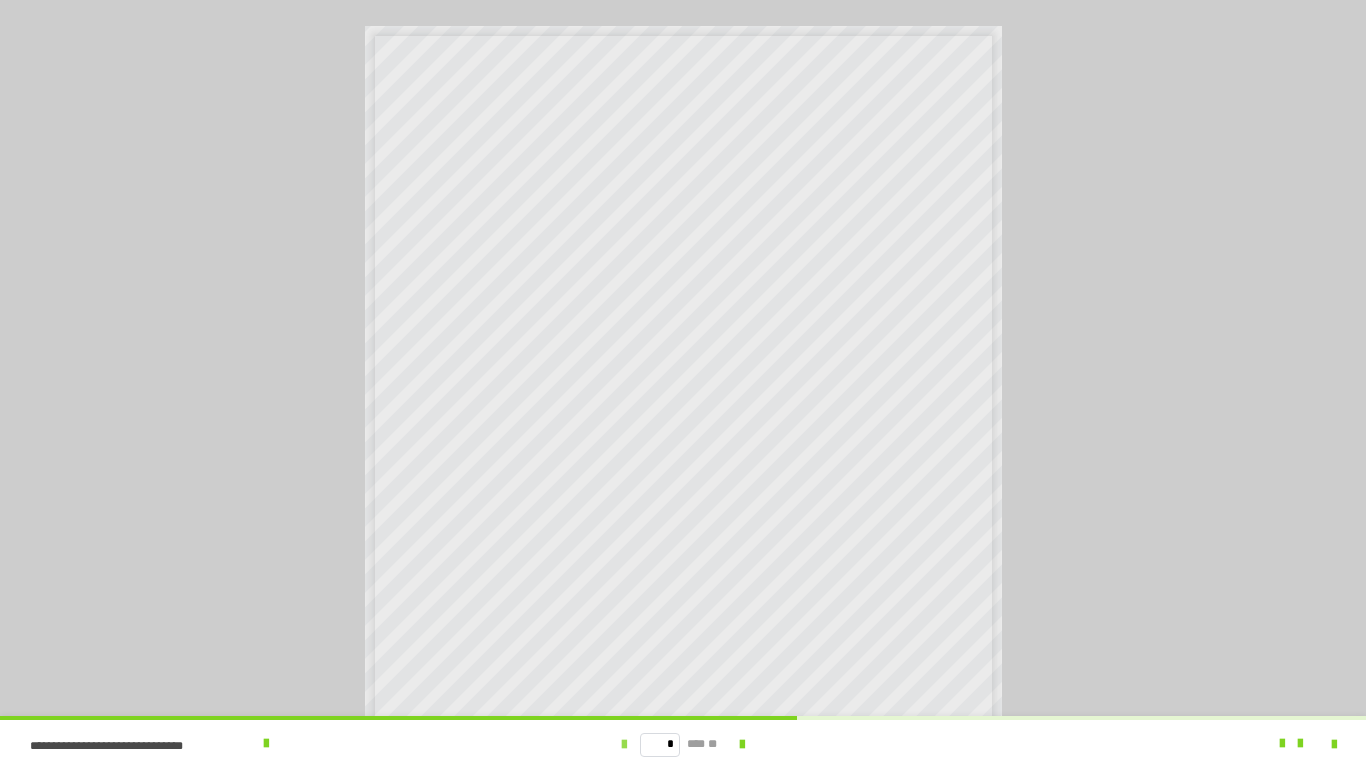click at bounding box center [624, 745] 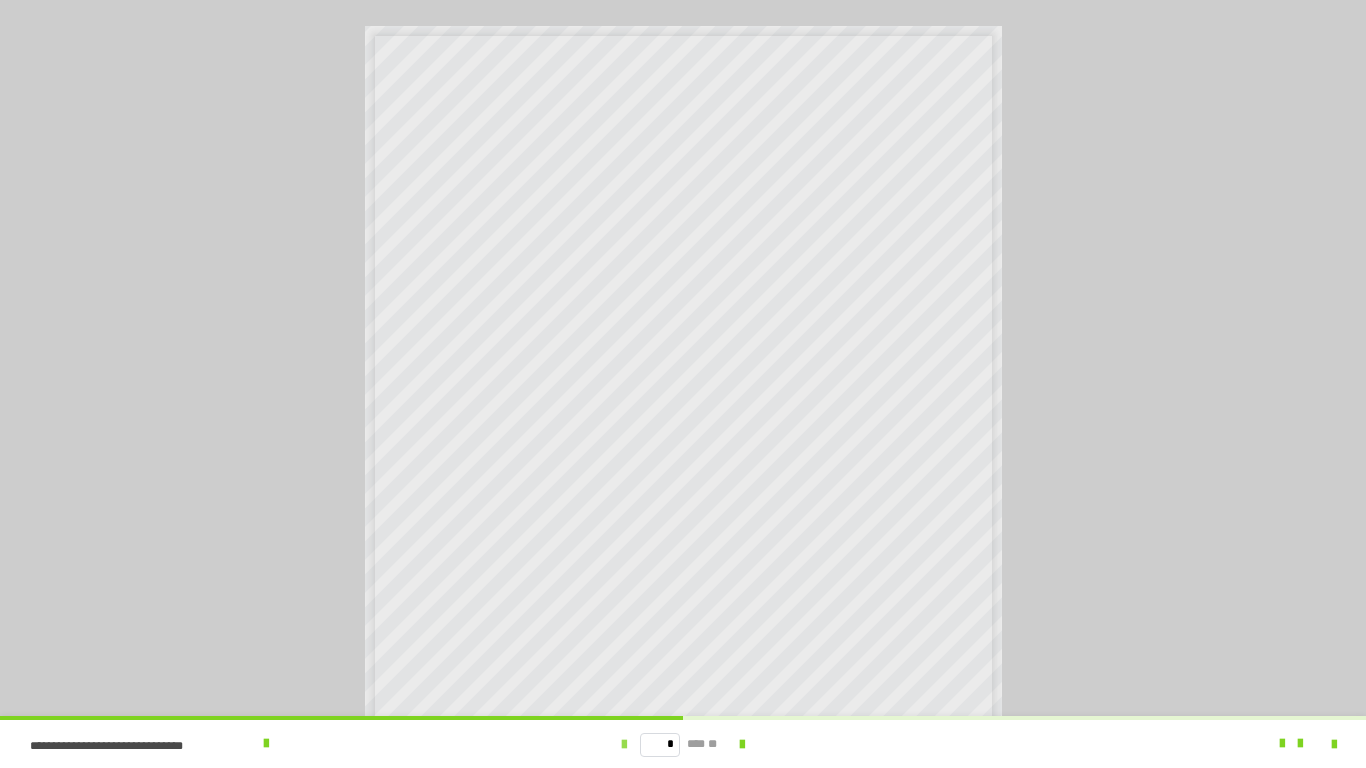 click at bounding box center (624, 745) 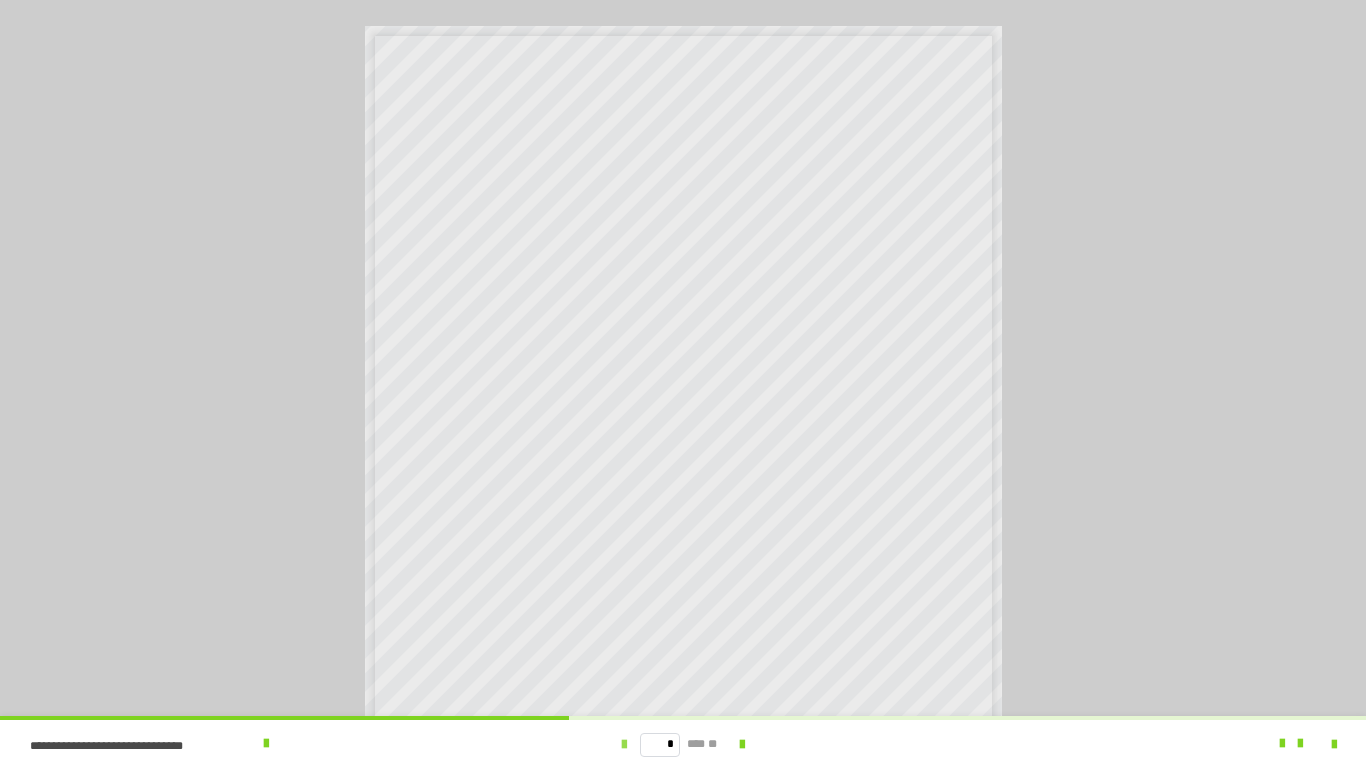 click at bounding box center (624, 744) 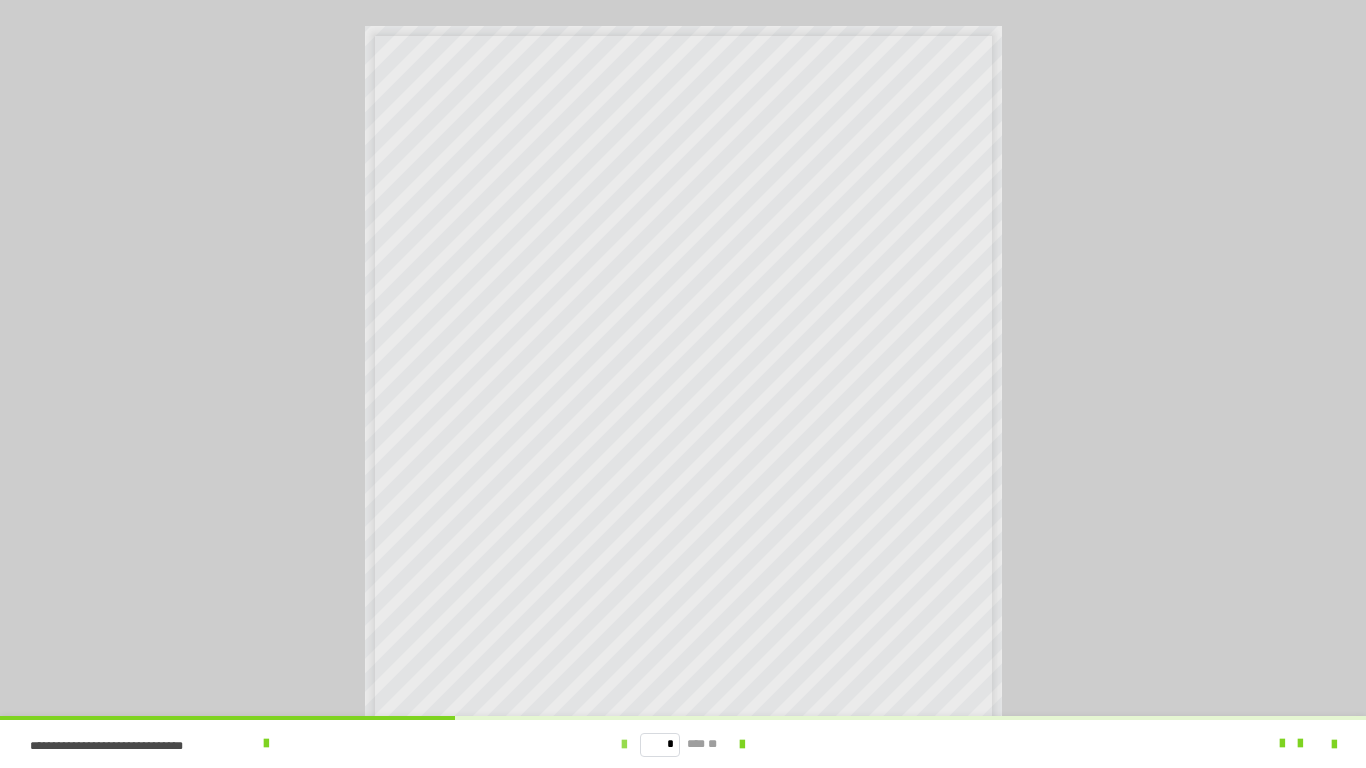 click at bounding box center [624, 744] 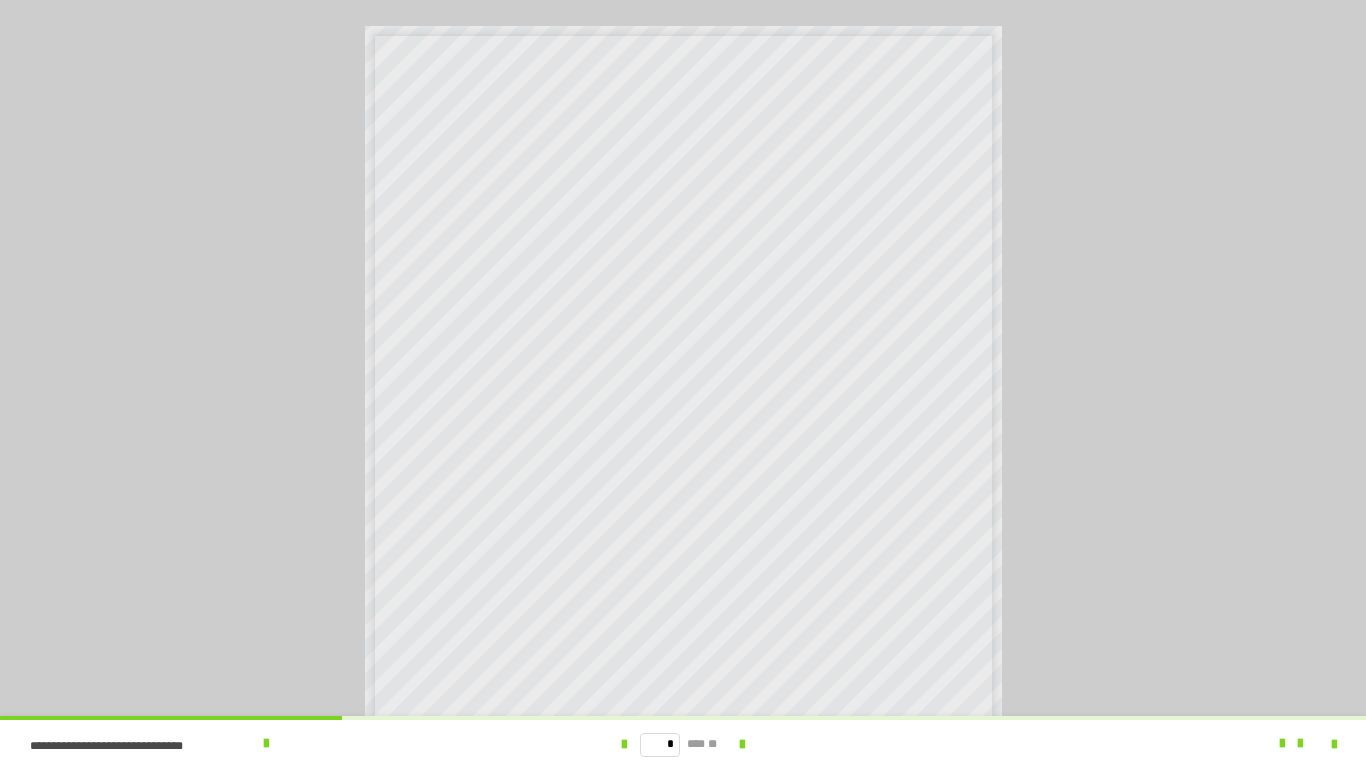 click at bounding box center [1205, 744] 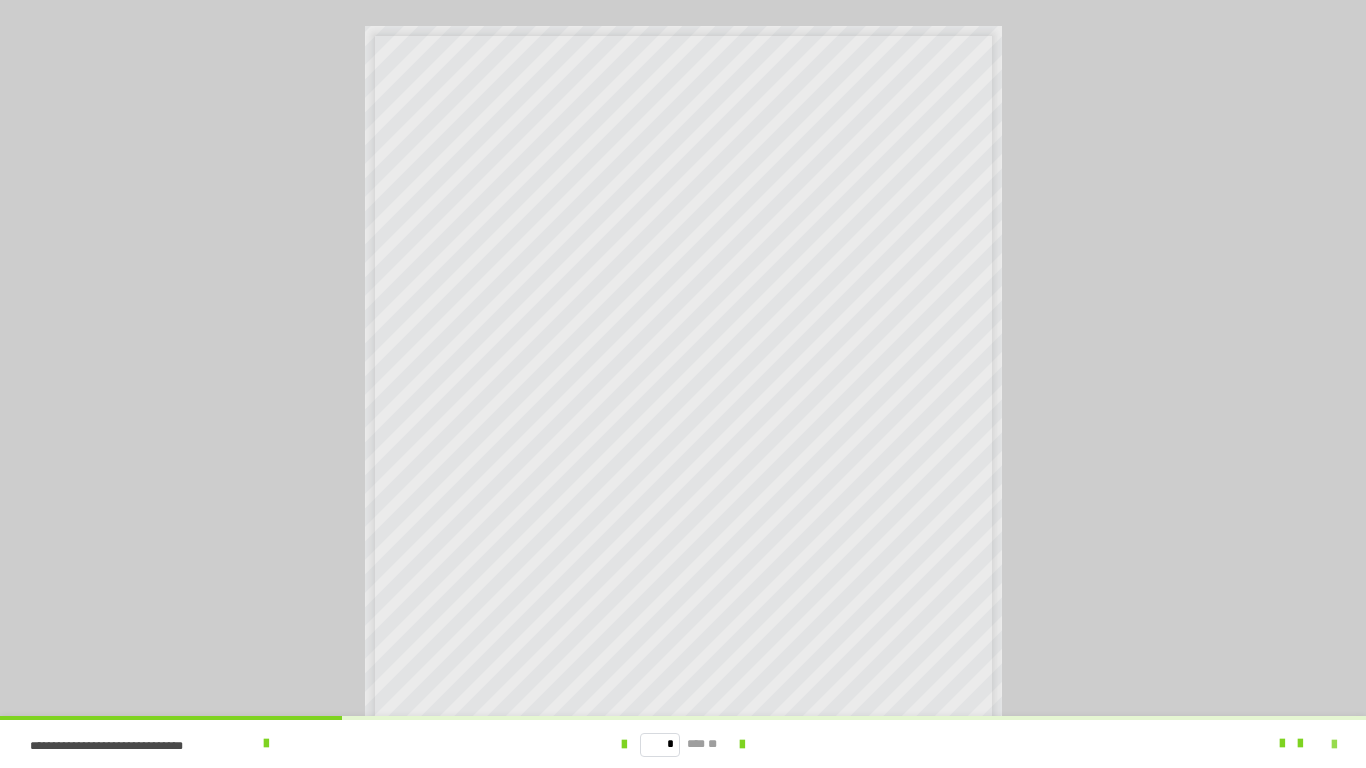 click at bounding box center (1334, 745) 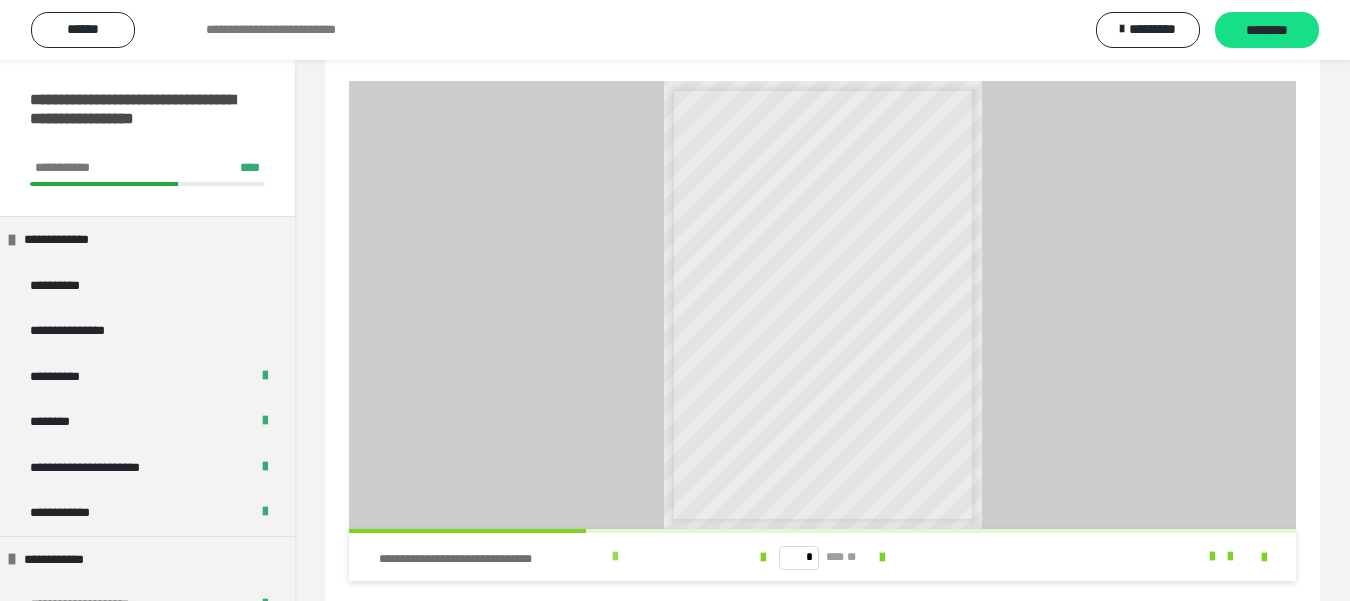 click on "**********" at bounding box center [536, 557] 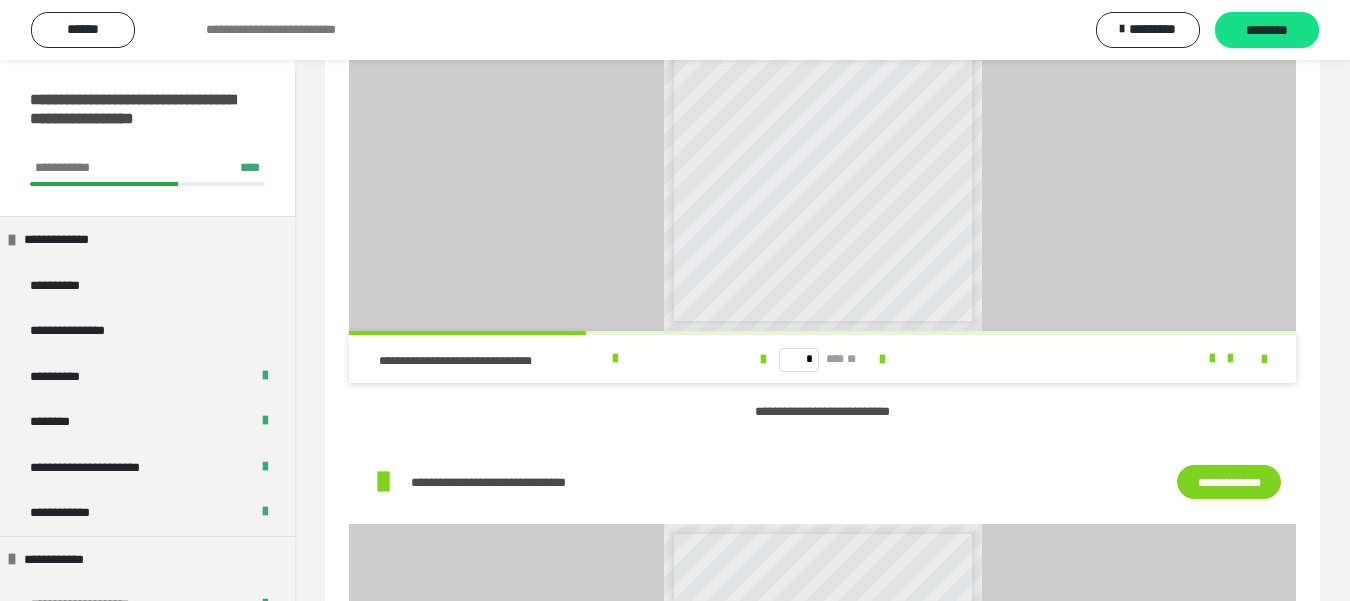 scroll, scrollTop: 919, scrollLeft: 0, axis: vertical 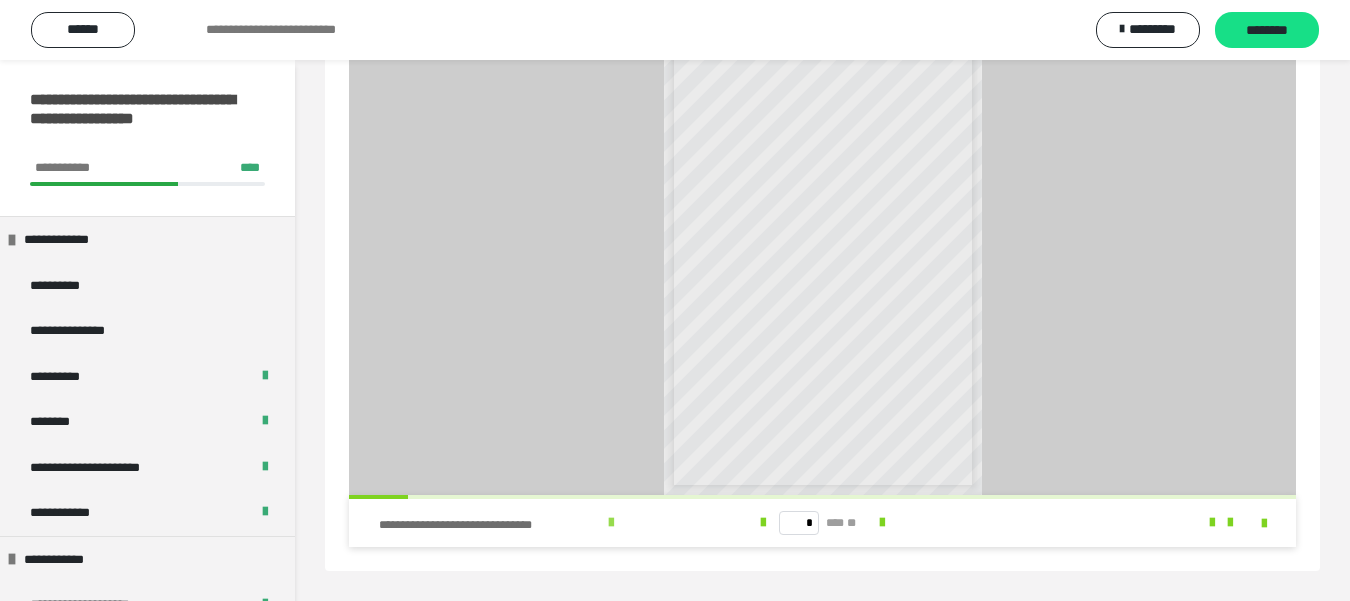 click at bounding box center [611, 523] 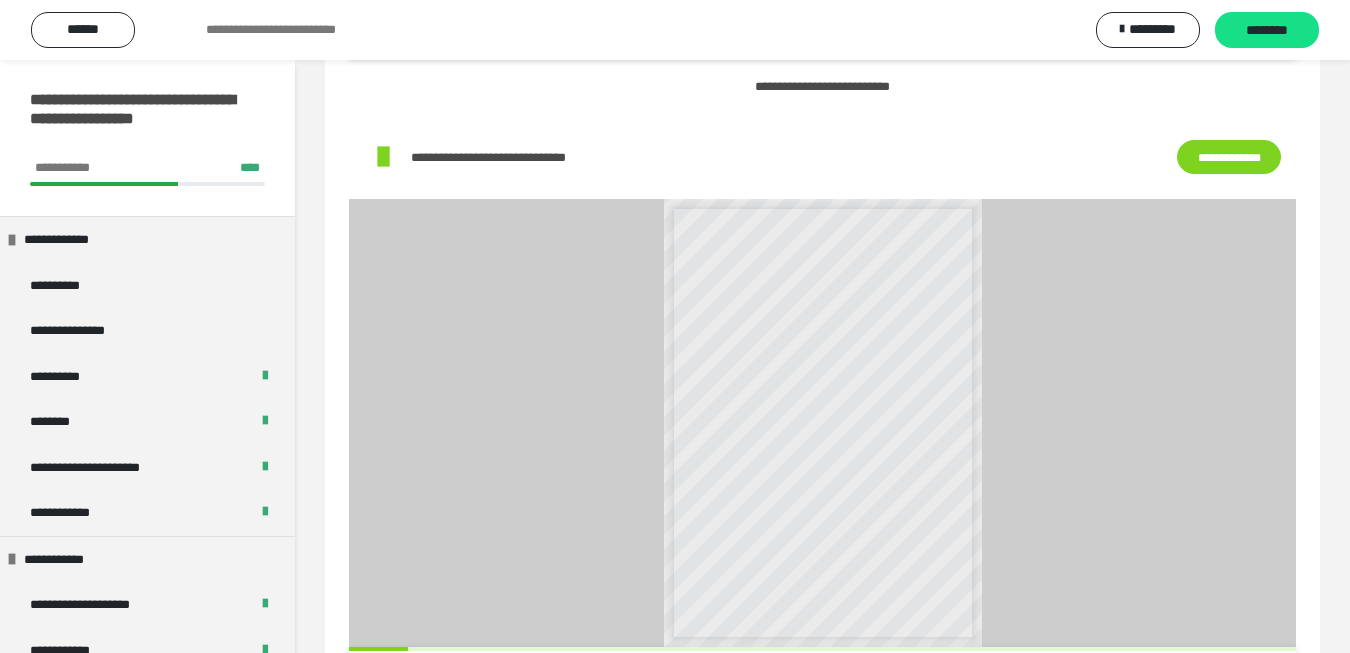 scroll, scrollTop: 1123, scrollLeft: 0, axis: vertical 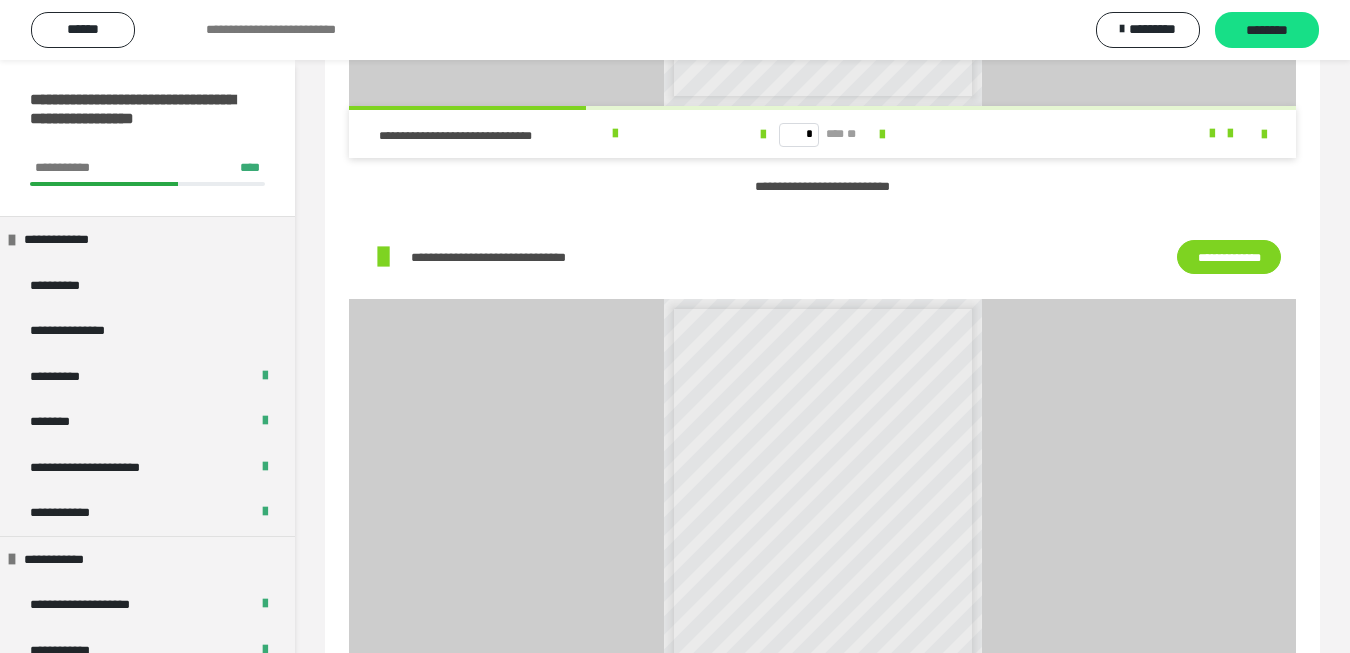 click on "**********" at bounding box center (1229, 257) 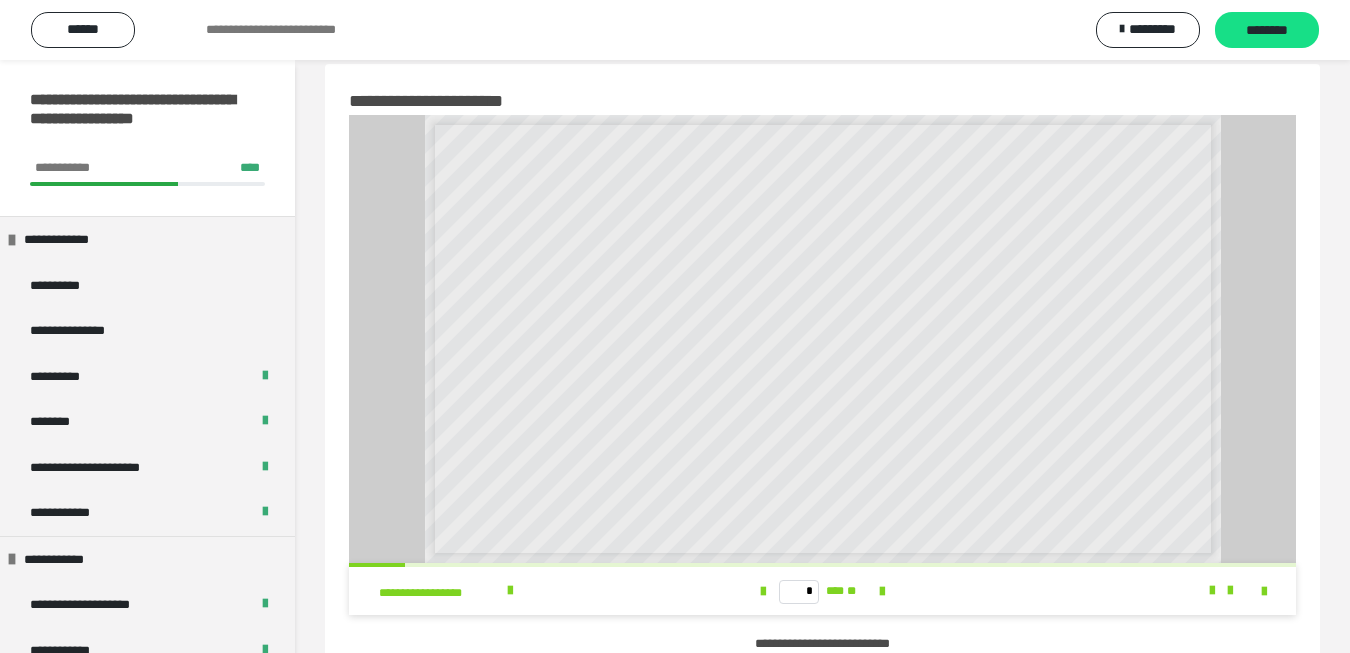 scroll, scrollTop: 16, scrollLeft: 0, axis: vertical 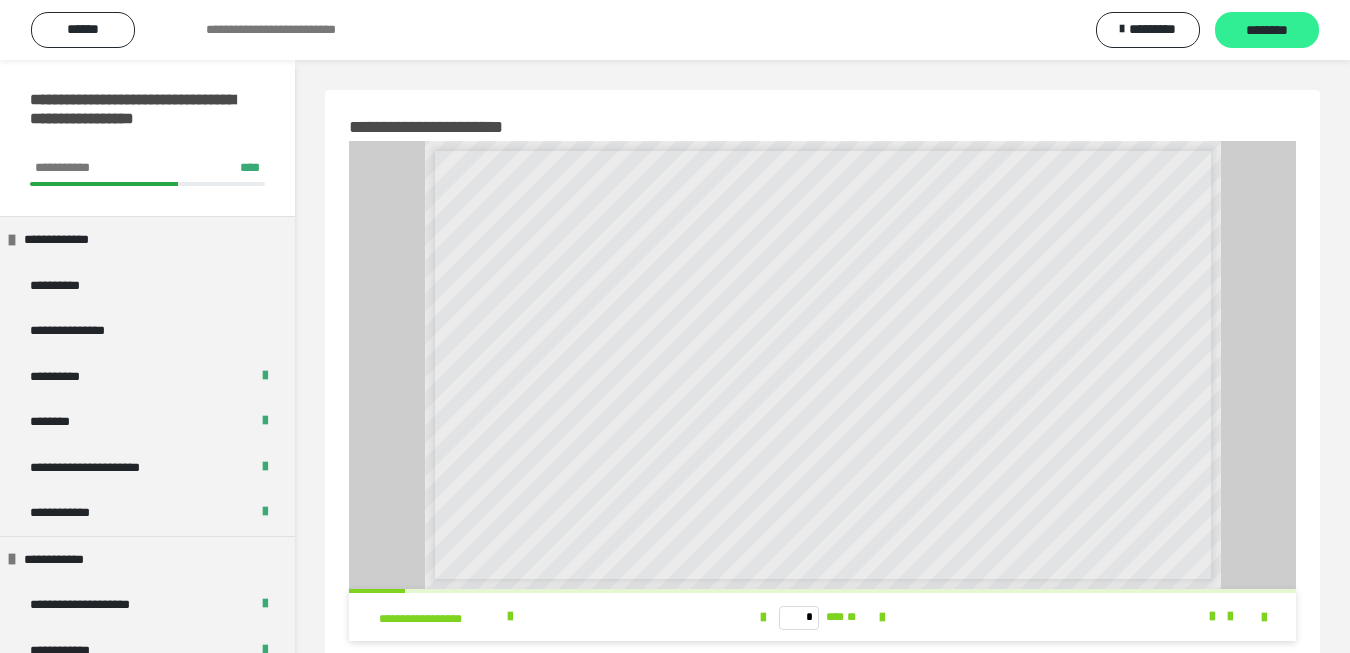 click on "********" at bounding box center [1267, 31] 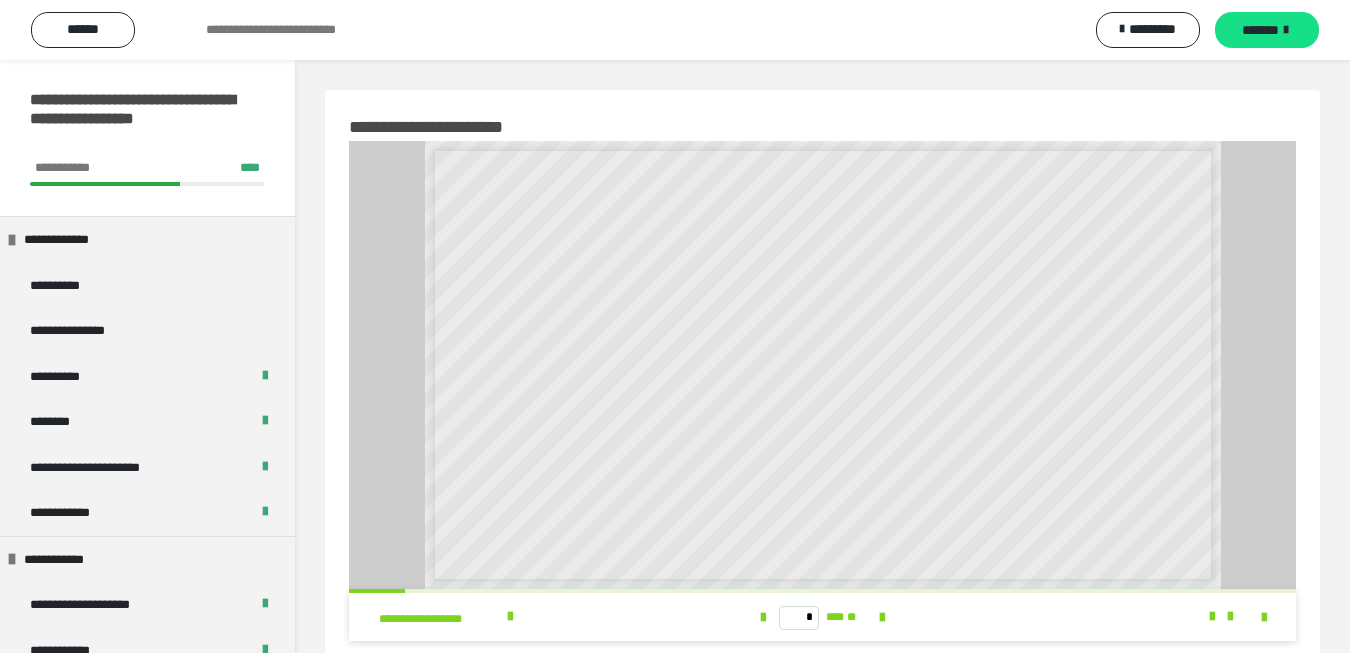 scroll, scrollTop: 0, scrollLeft: 0, axis: both 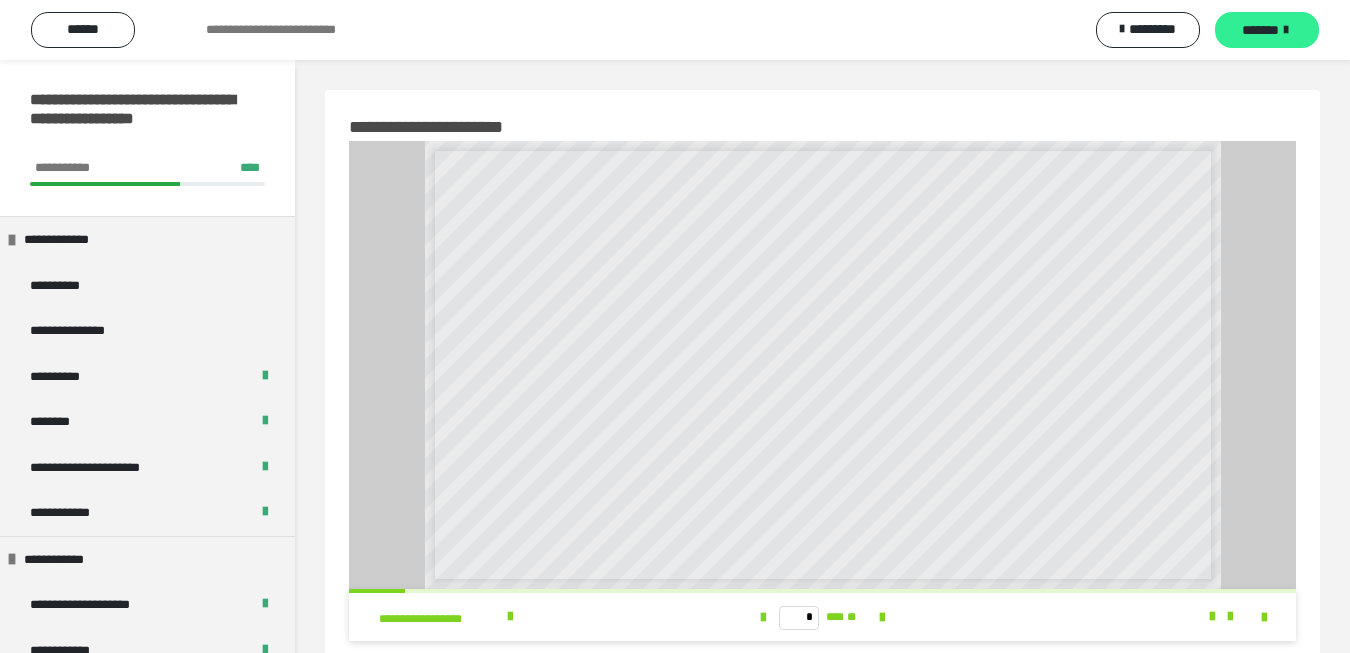click on "*******" at bounding box center (1260, 30) 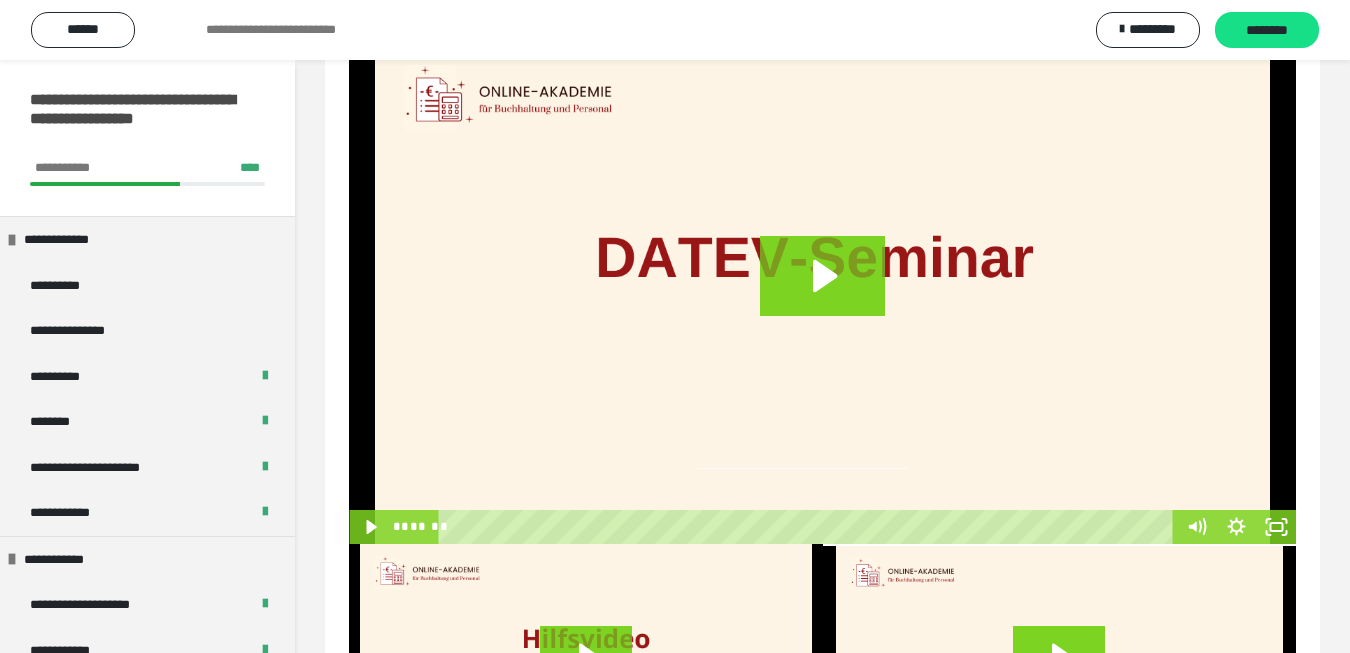 scroll, scrollTop: 300, scrollLeft: 0, axis: vertical 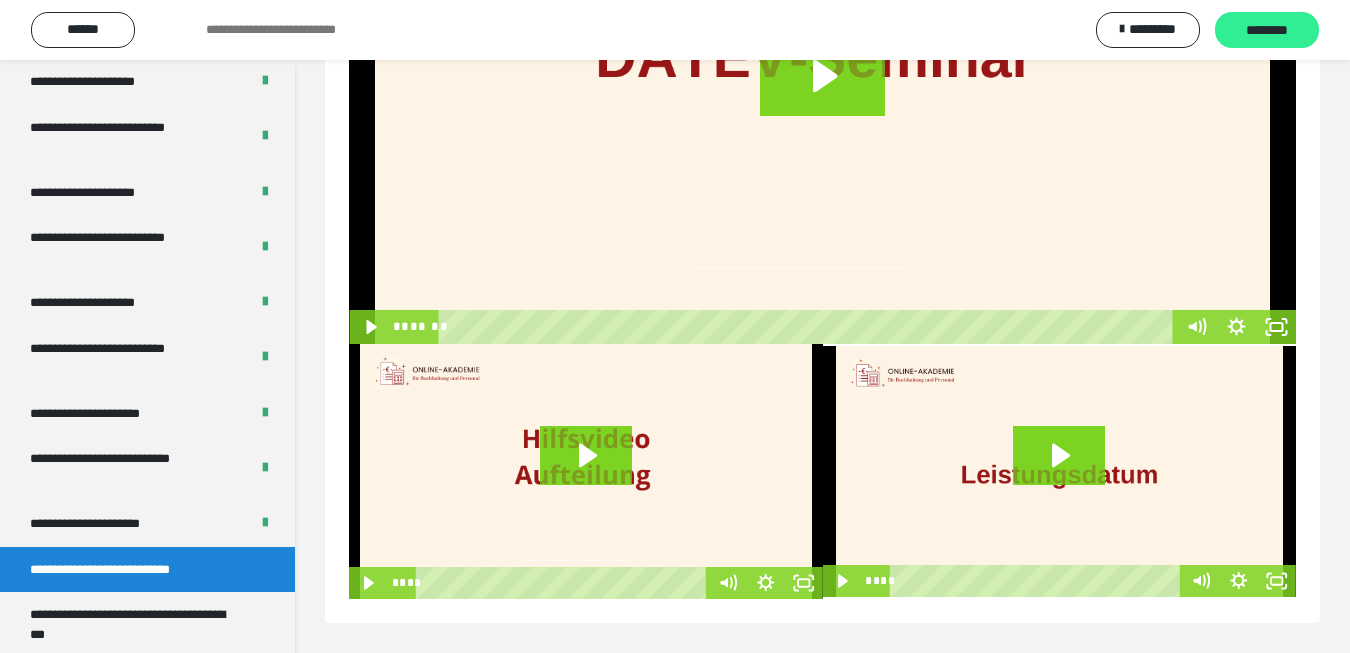 click on "********" at bounding box center (1267, 31) 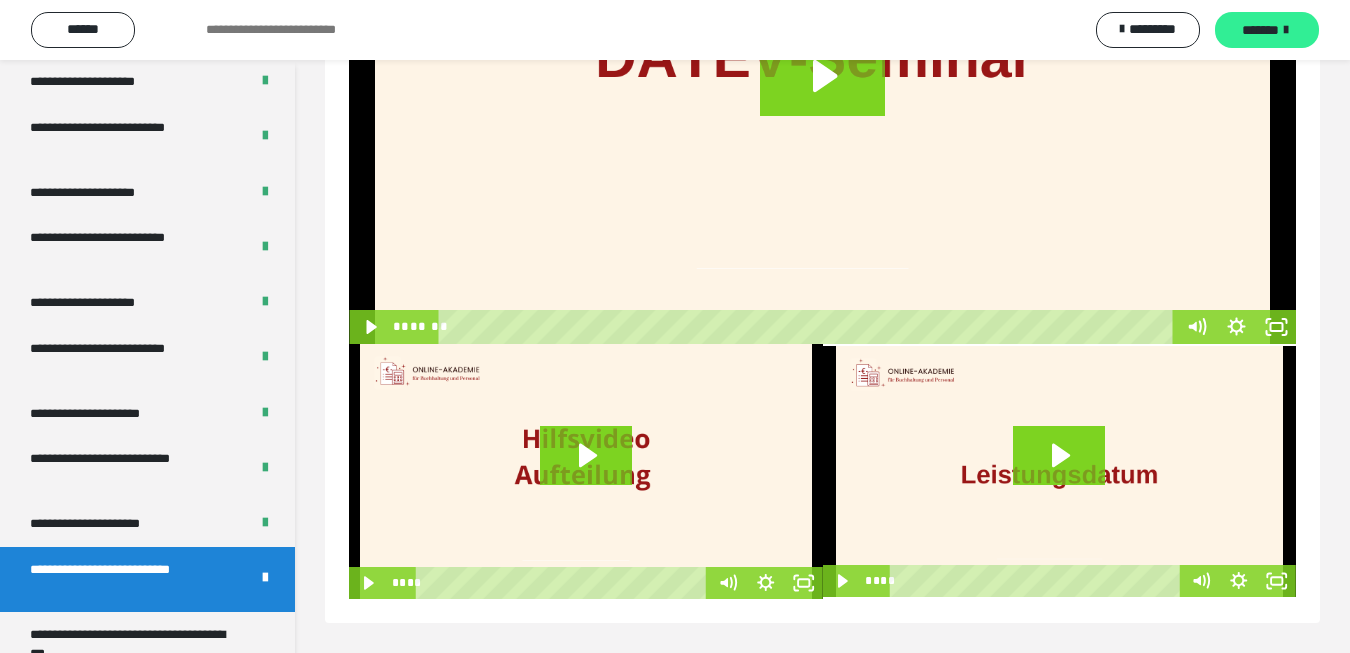 click on "*******" at bounding box center [1260, 30] 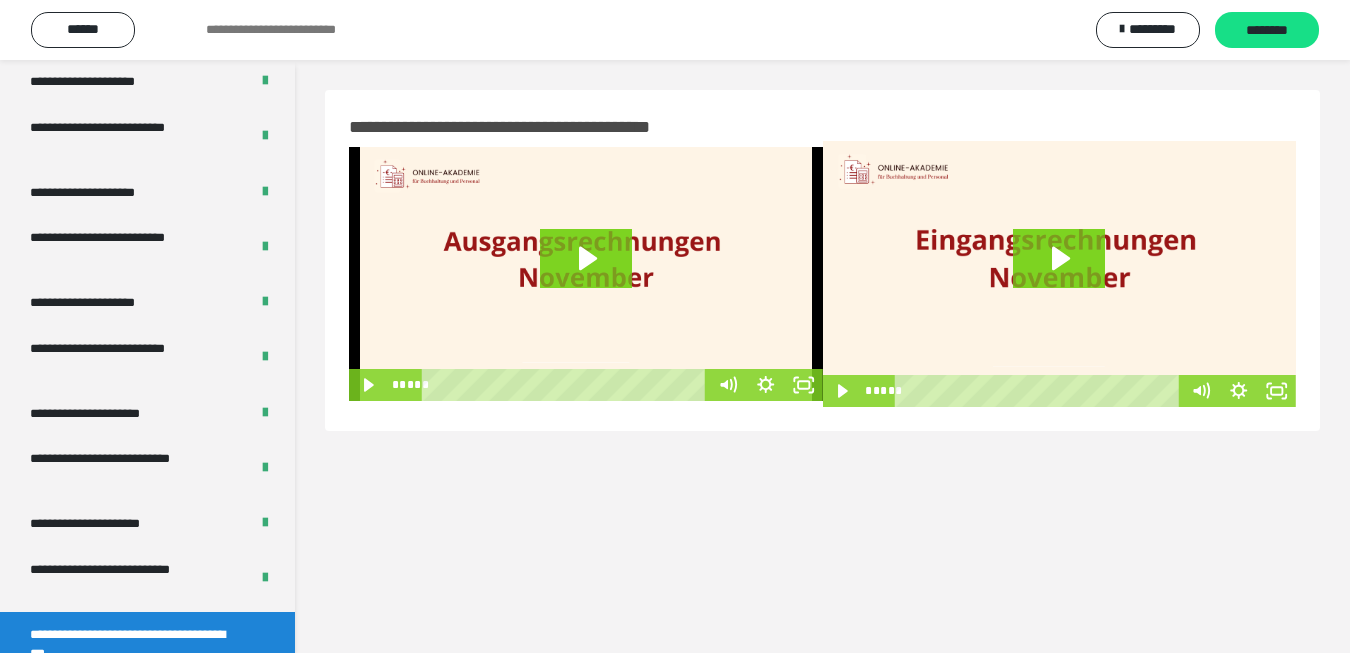scroll, scrollTop: 60, scrollLeft: 0, axis: vertical 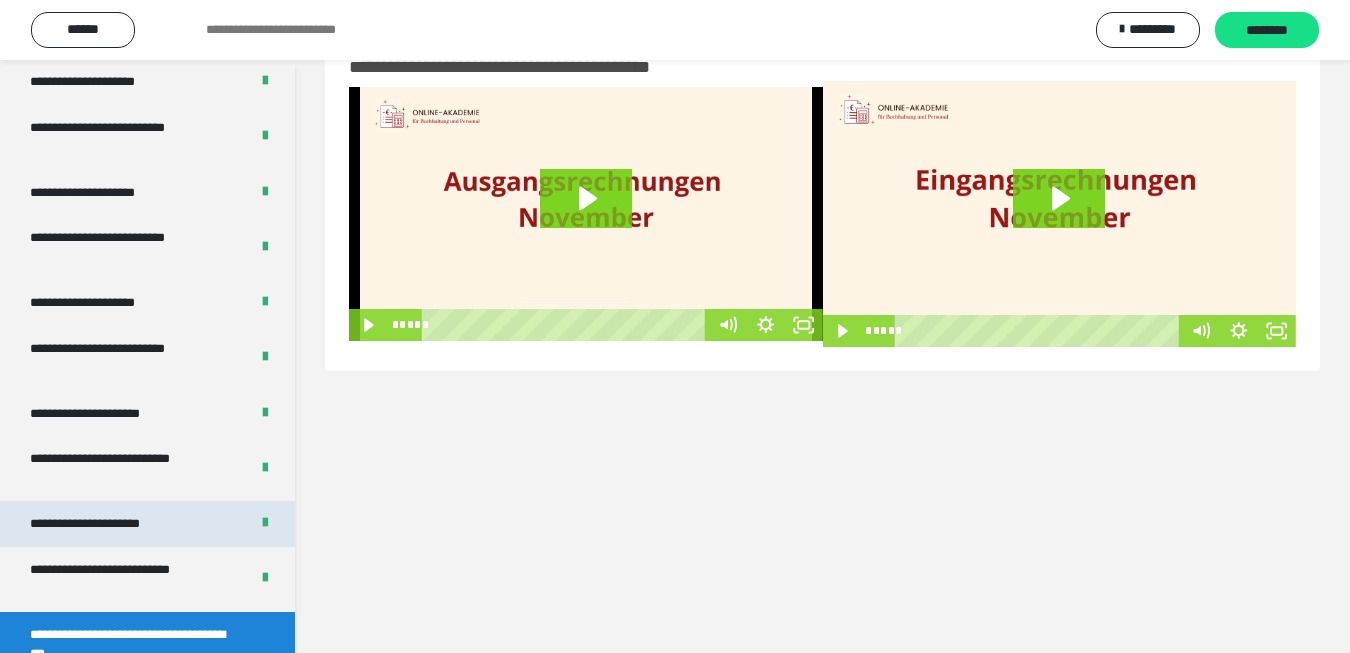 click on "**********" at bounding box center [107, 524] 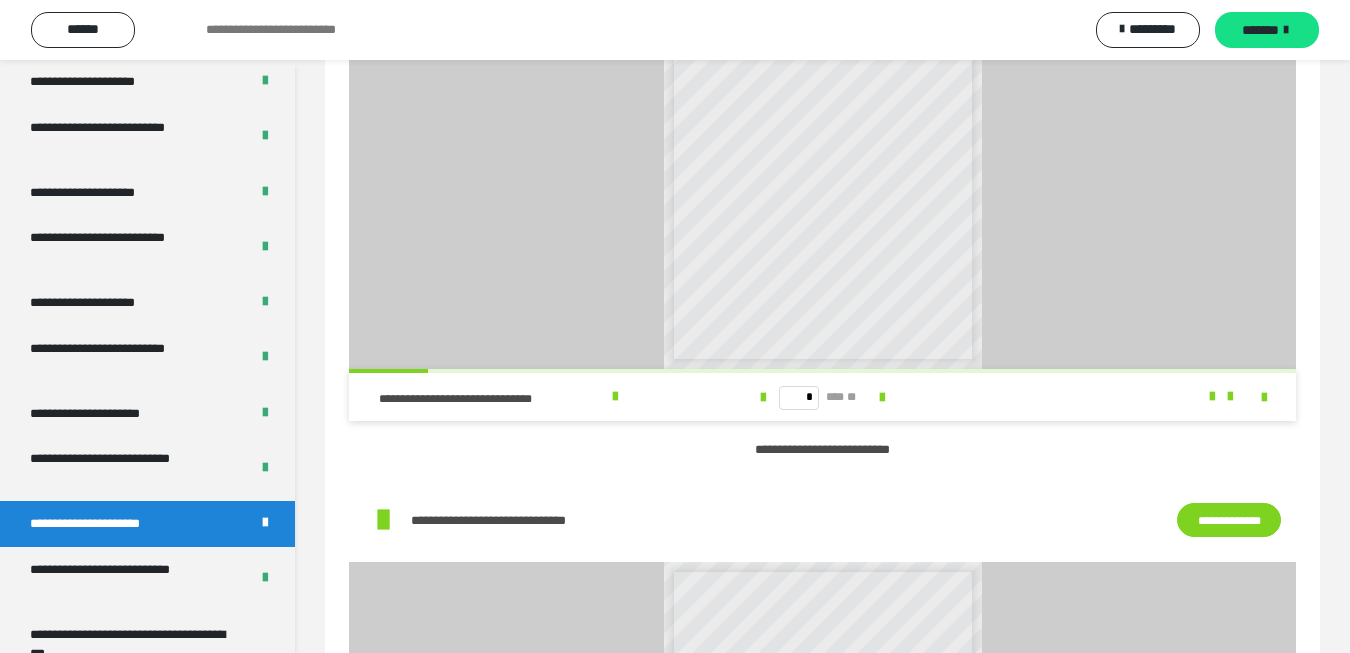 scroll, scrollTop: 960, scrollLeft: 0, axis: vertical 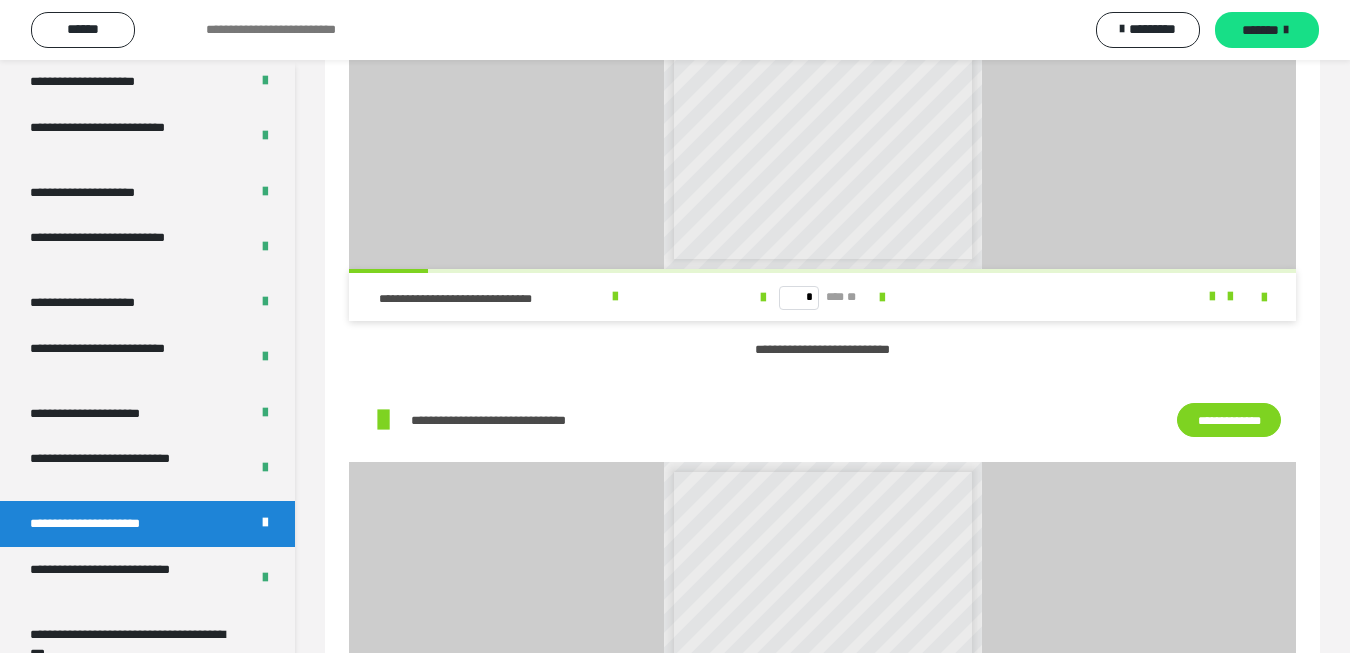 drag, startPoint x: 103, startPoint y: 565, endPoint x: 945, endPoint y: 351, distance: 868.7692 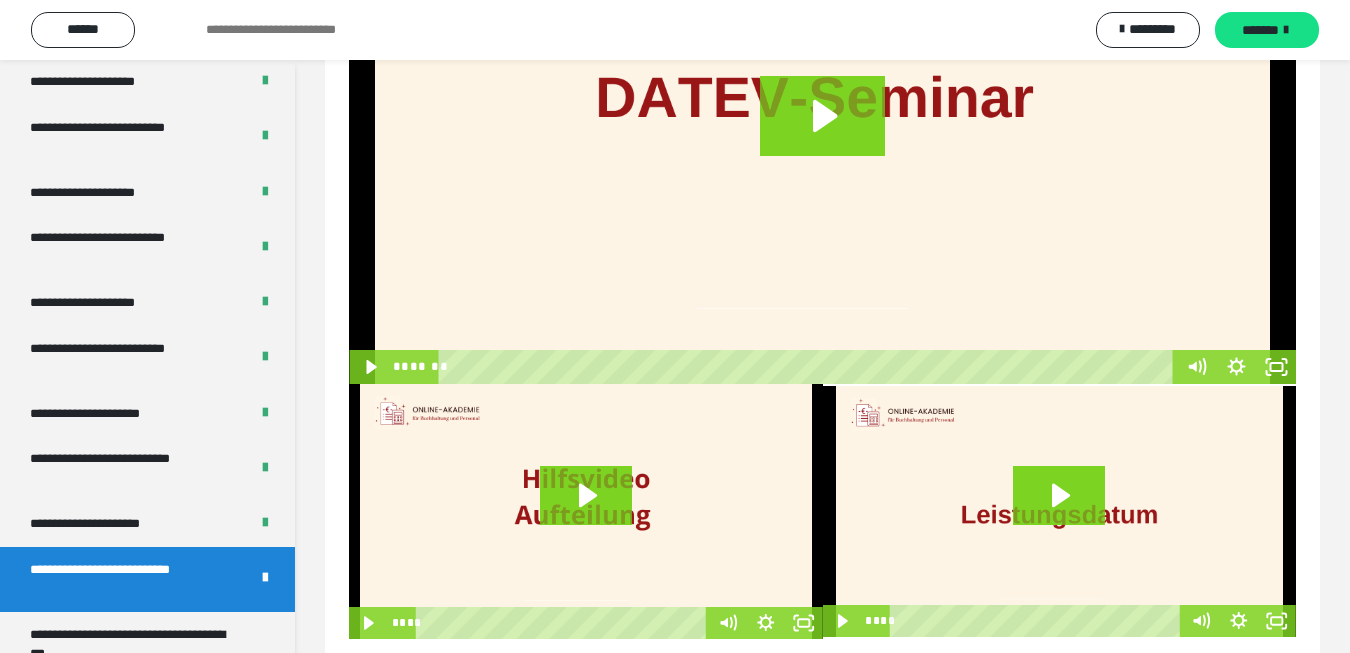 scroll, scrollTop: 300, scrollLeft: 0, axis: vertical 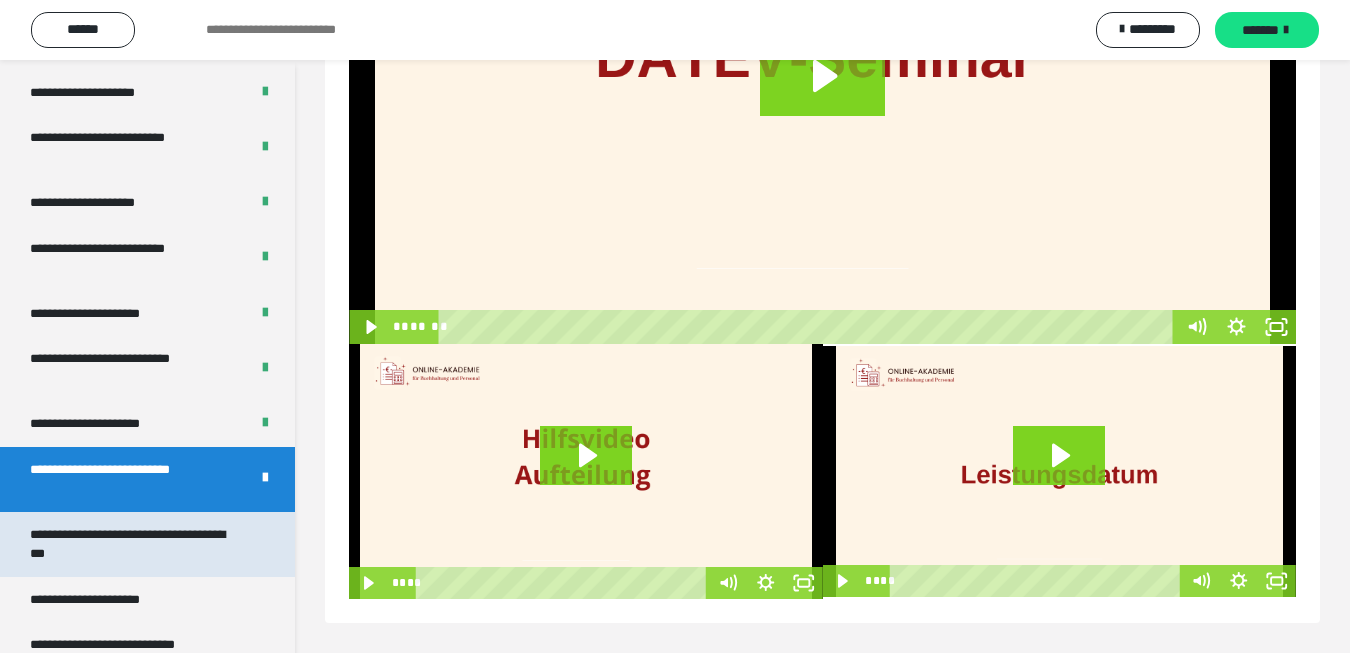click on "**********" at bounding box center [131, 544] 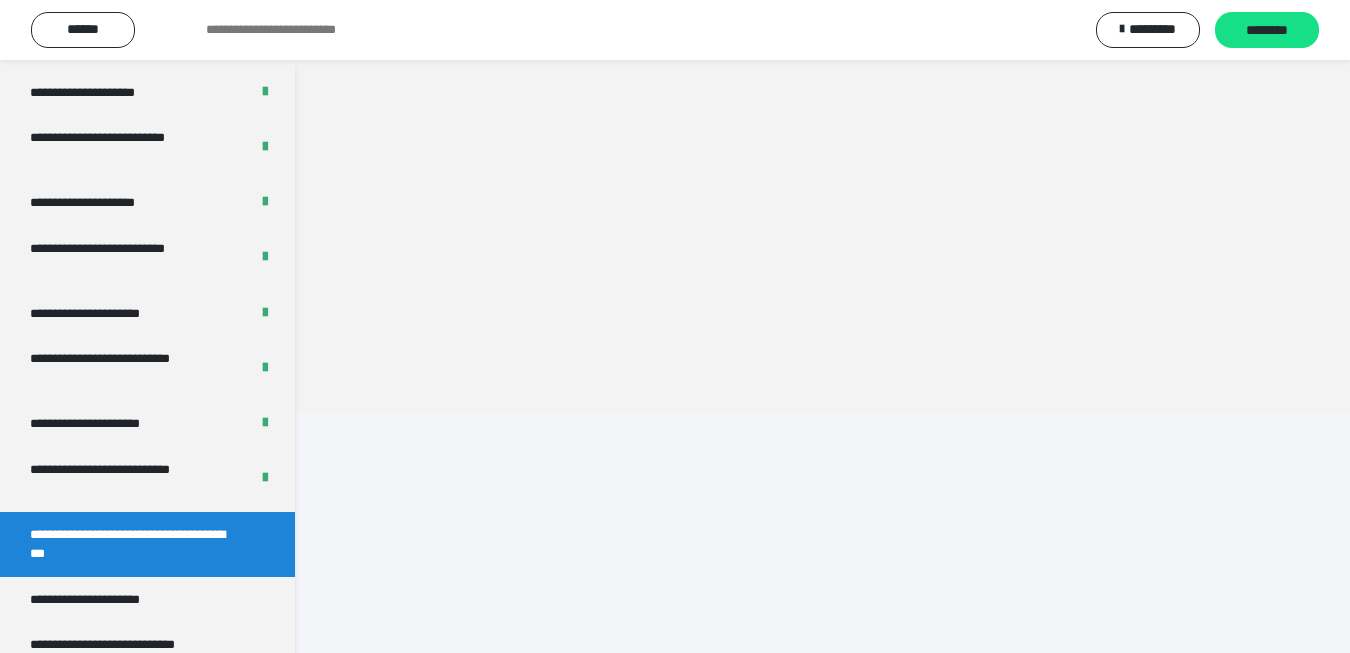 scroll, scrollTop: 60, scrollLeft: 0, axis: vertical 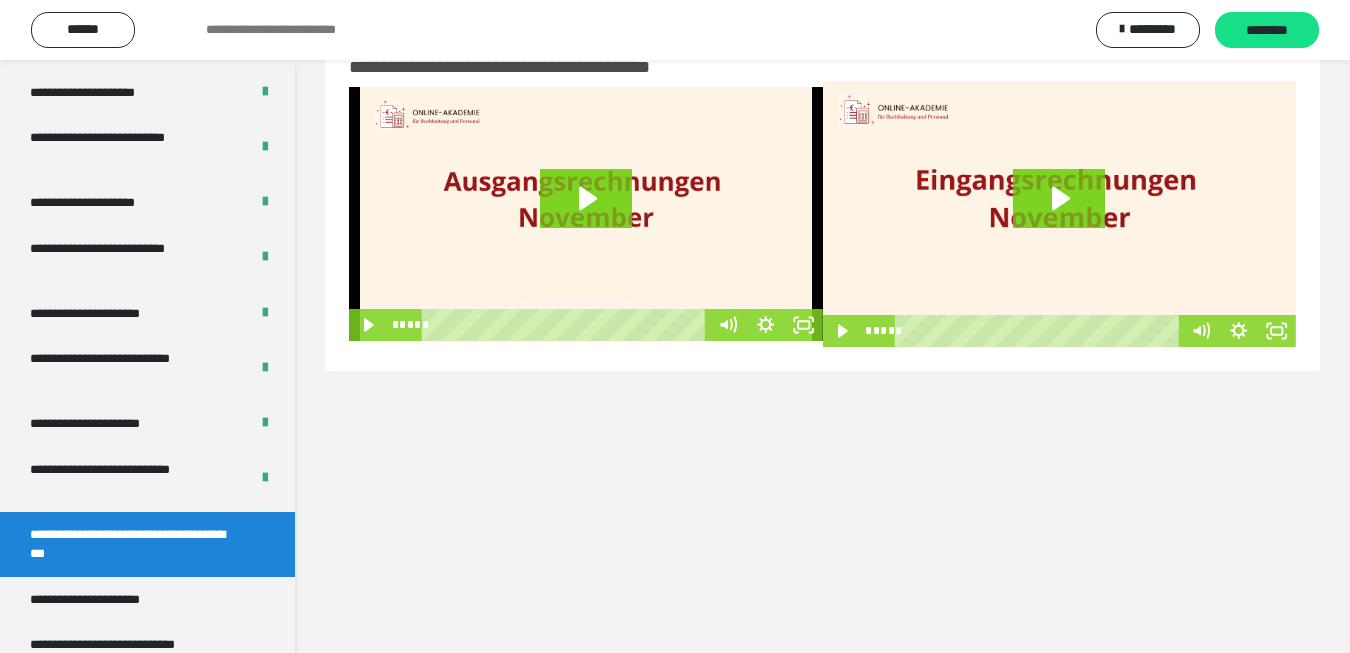 drag, startPoint x: 116, startPoint y: 479, endPoint x: 807, endPoint y: 432, distance: 692.59656 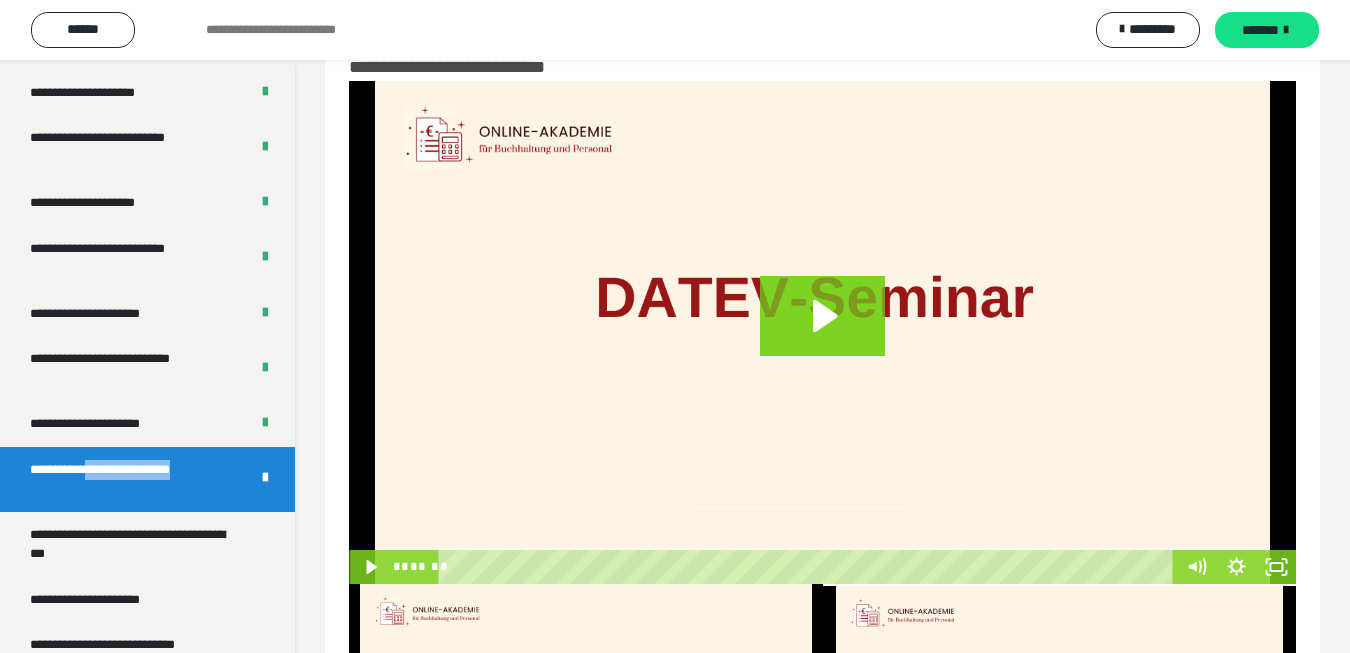 scroll, scrollTop: 300, scrollLeft: 0, axis: vertical 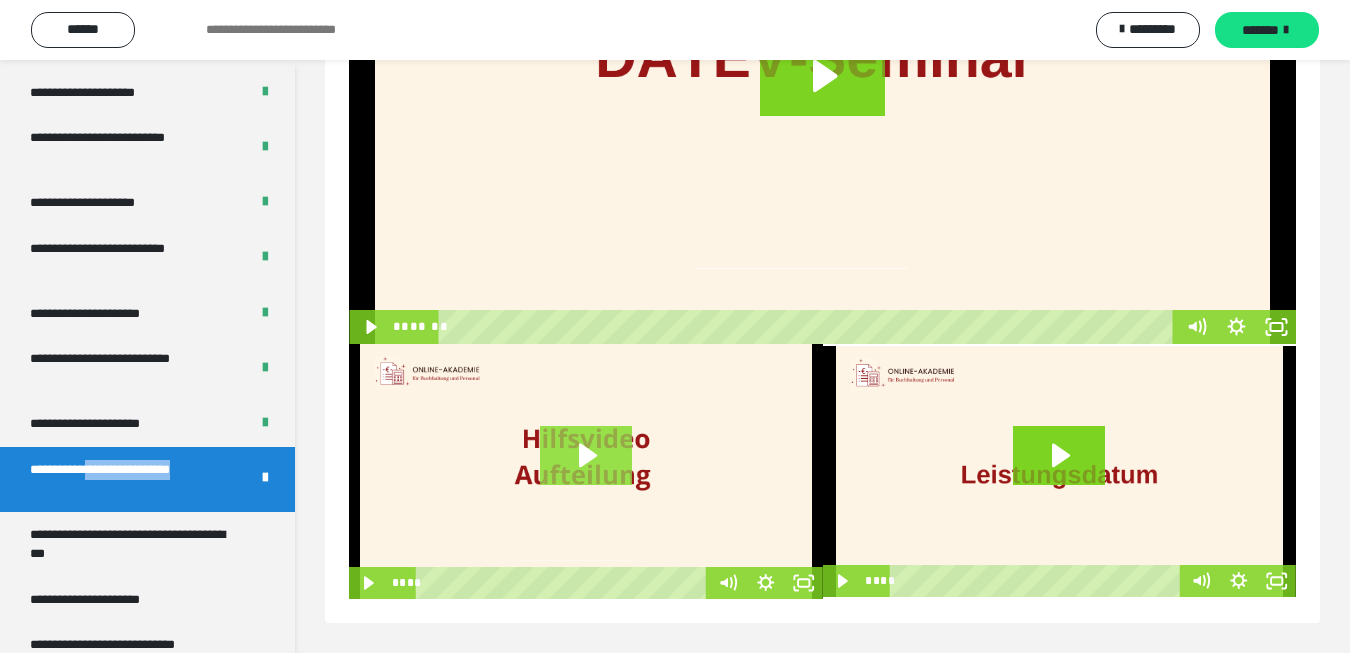 click 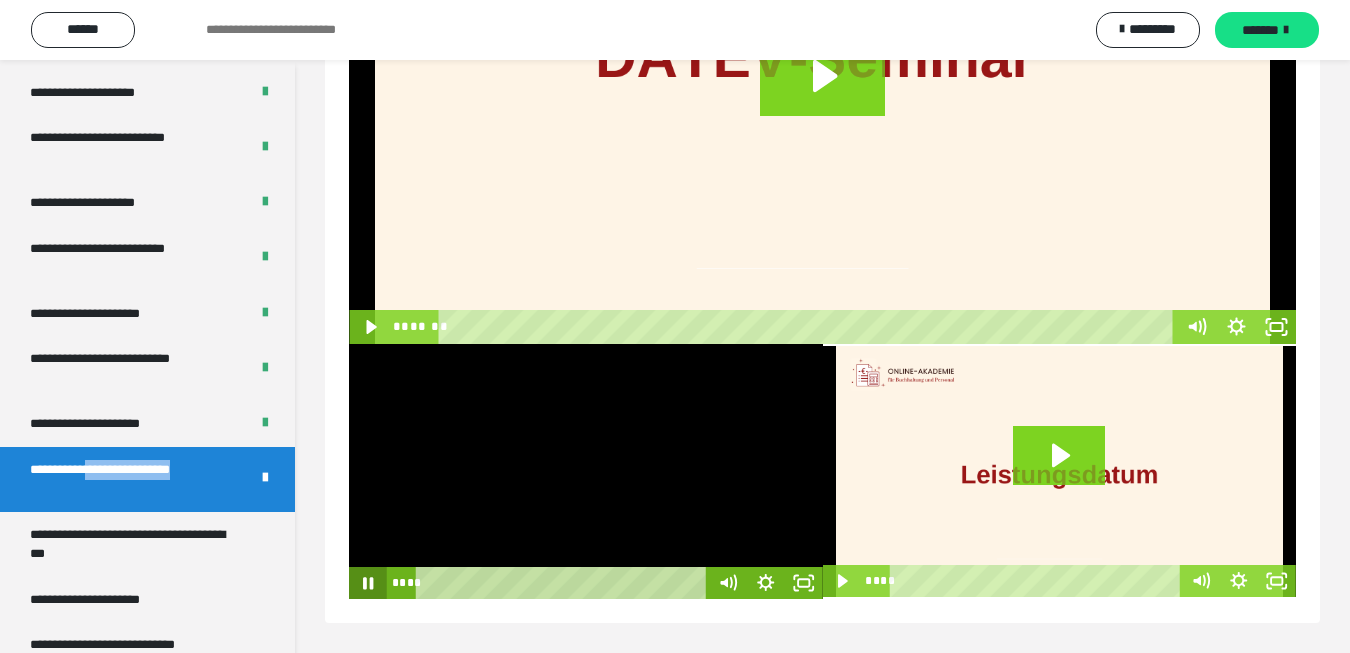 click 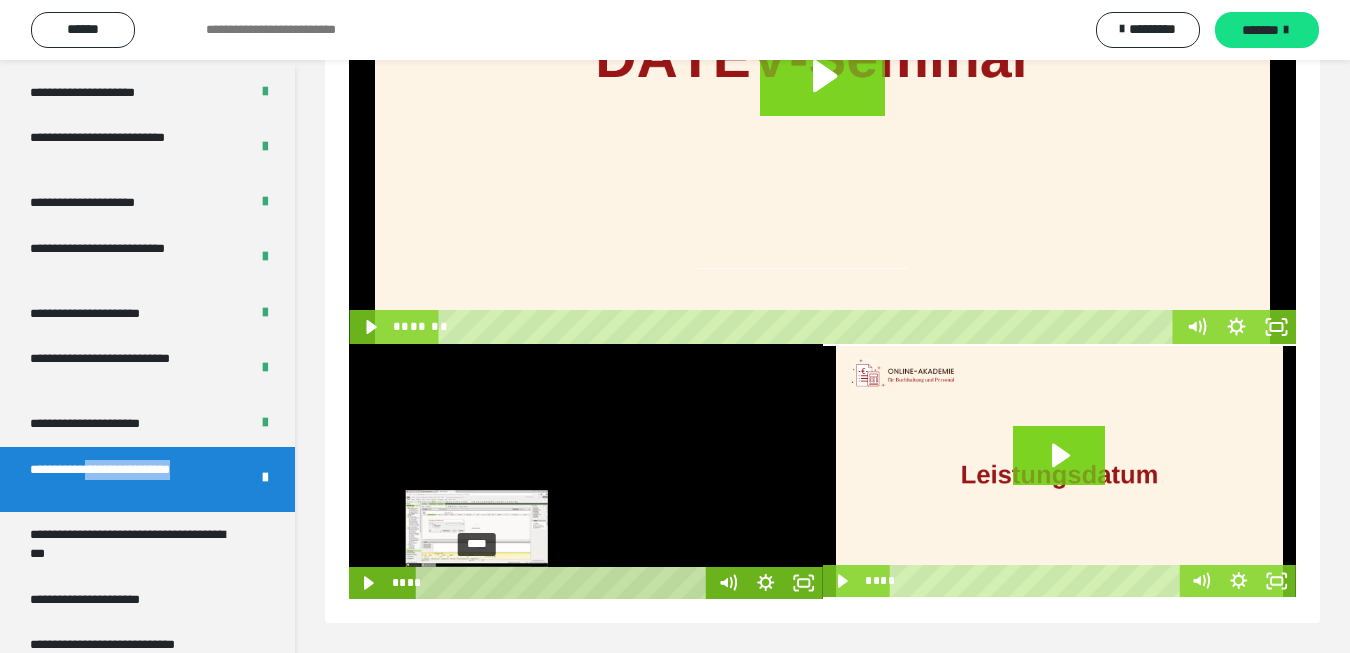 click on "****" at bounding box center (564, 583) 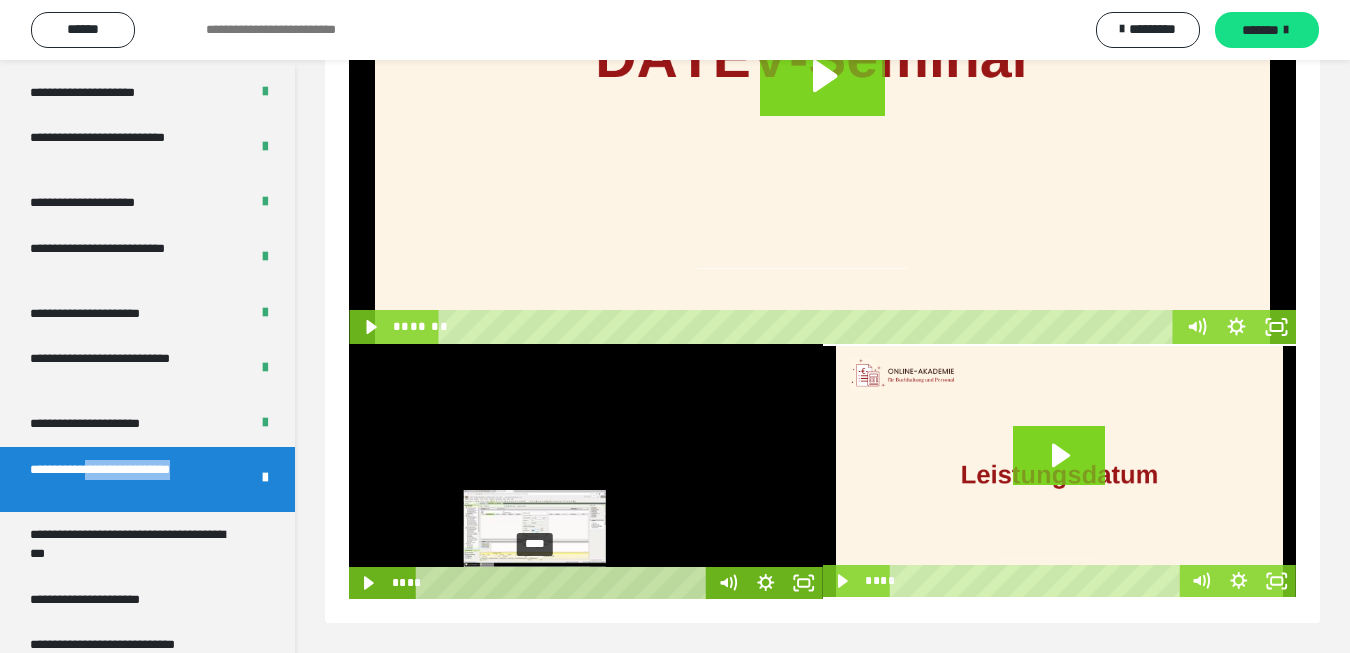 click on "****" at bounding box center [564, 583] 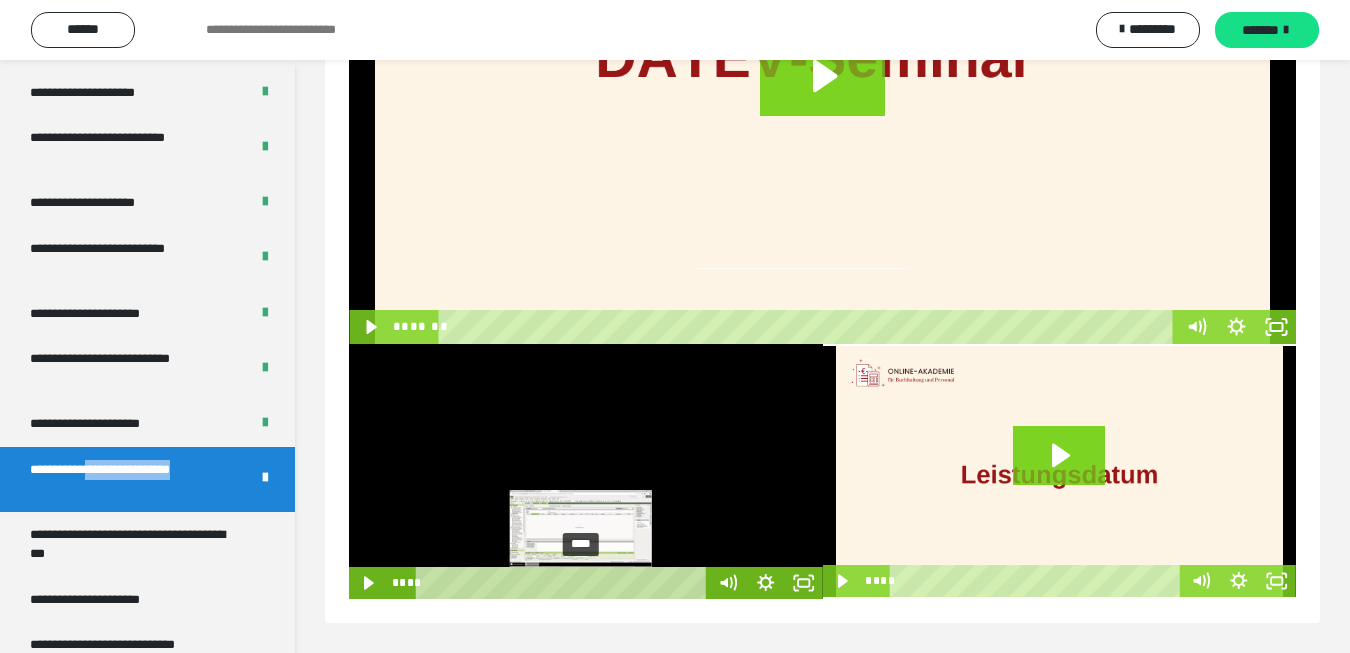 click on "****" at bounding box center (564, 583) 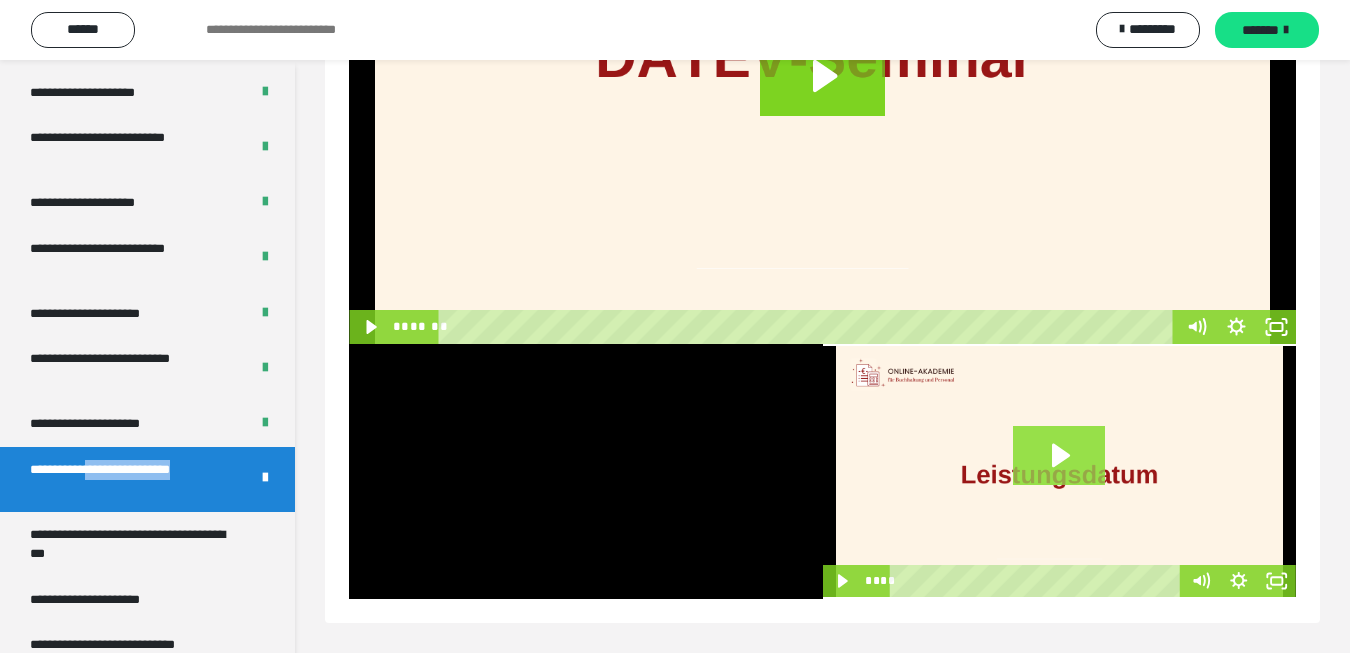 click 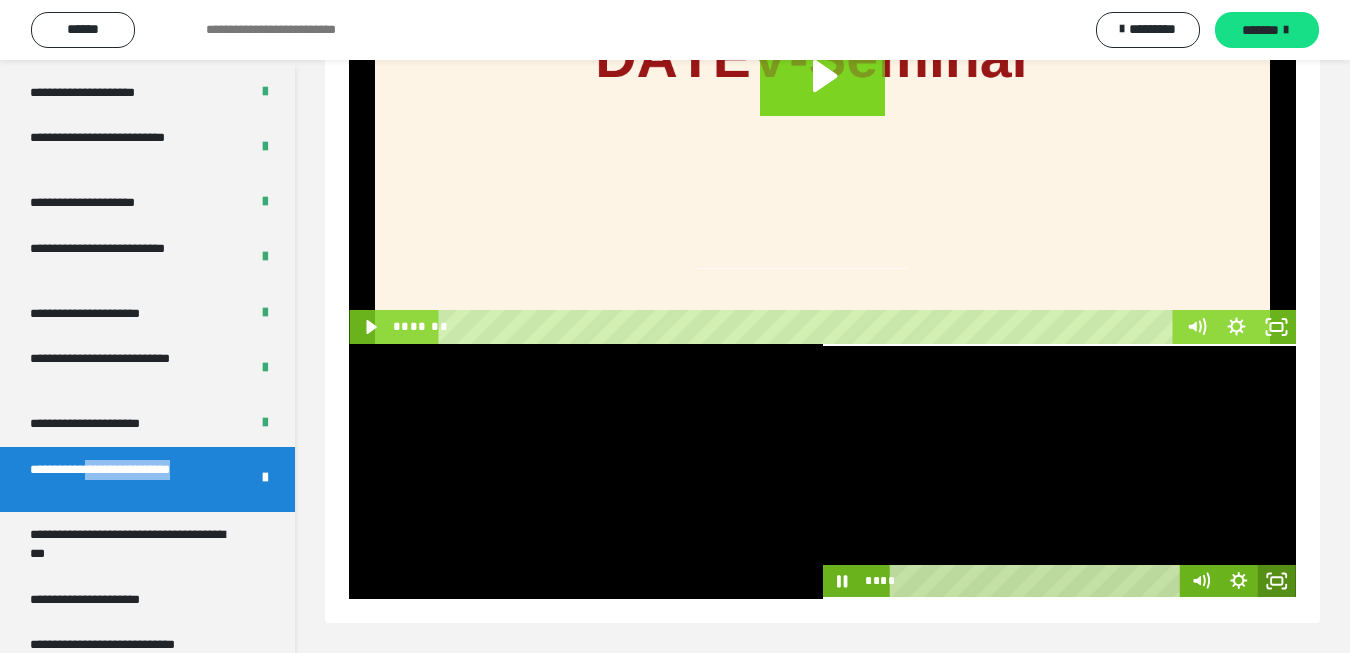 click 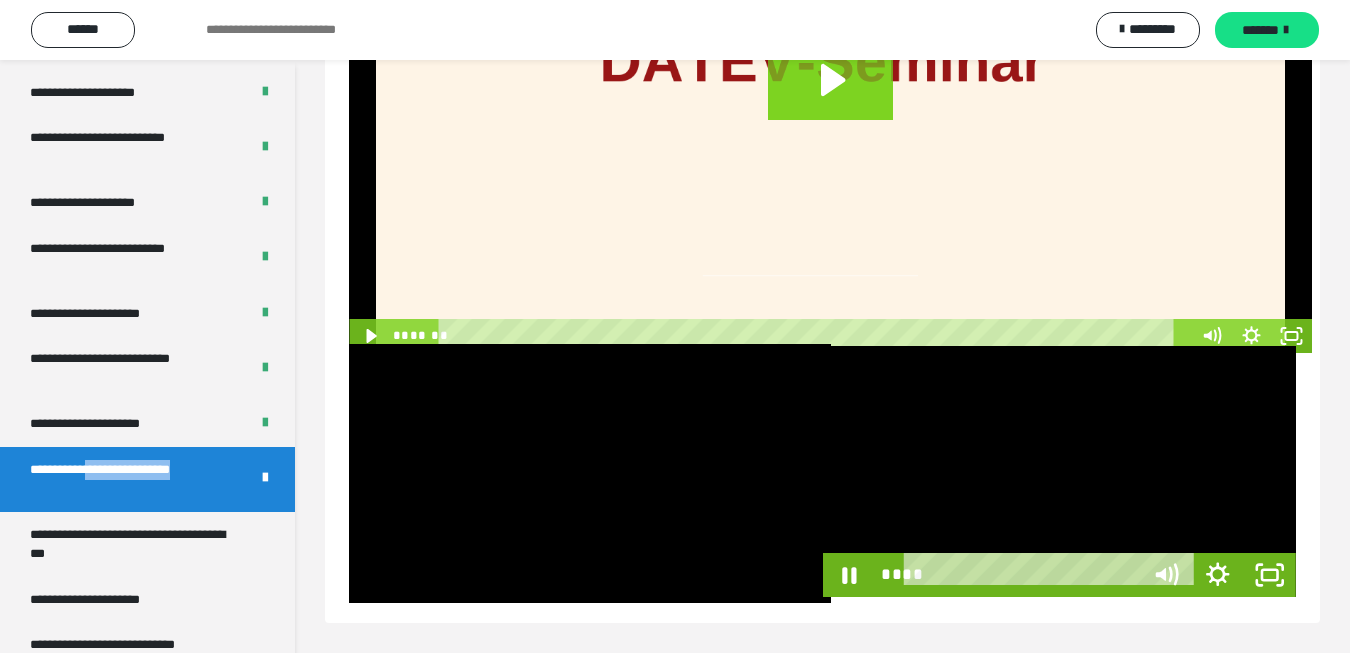 scroll, scrollTop: 197, scrollLeft: 0, axis: vertical 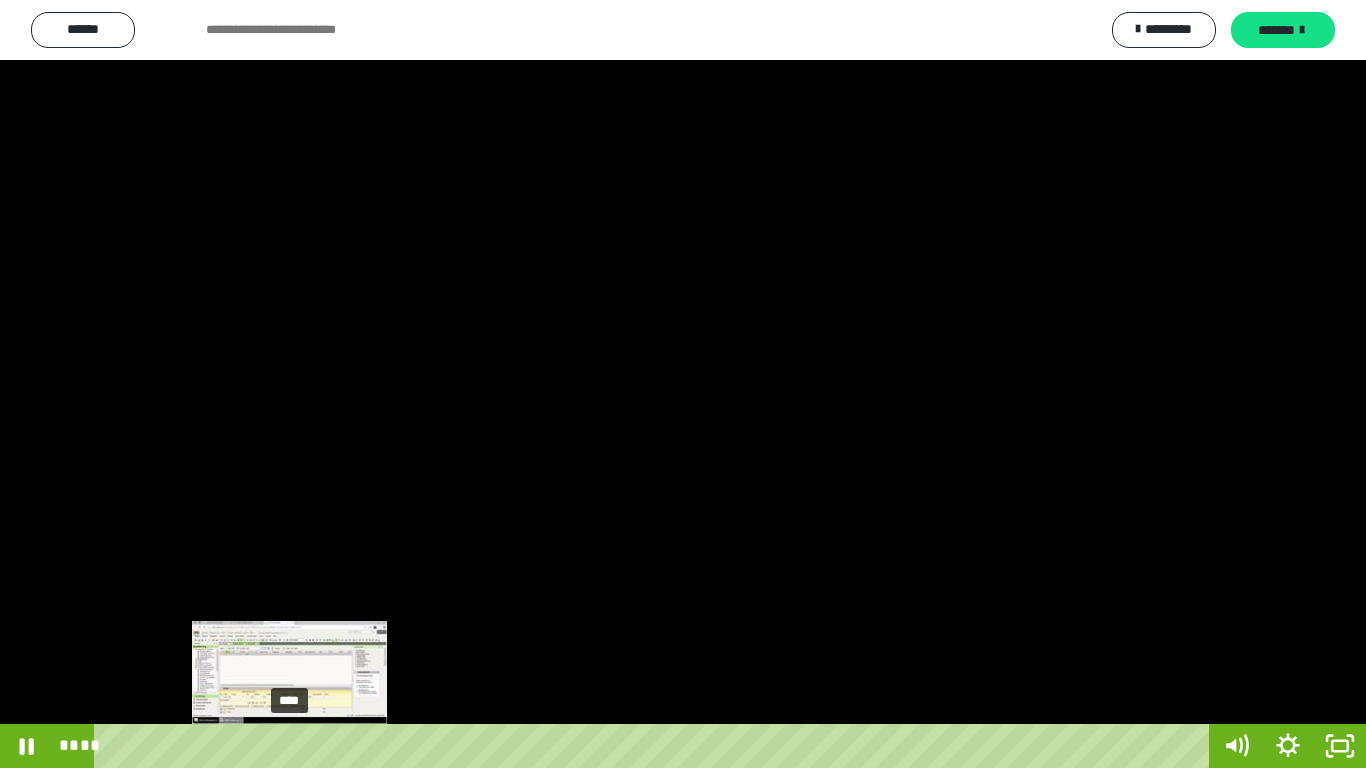 click on "****" at bounding box center [655, 746] 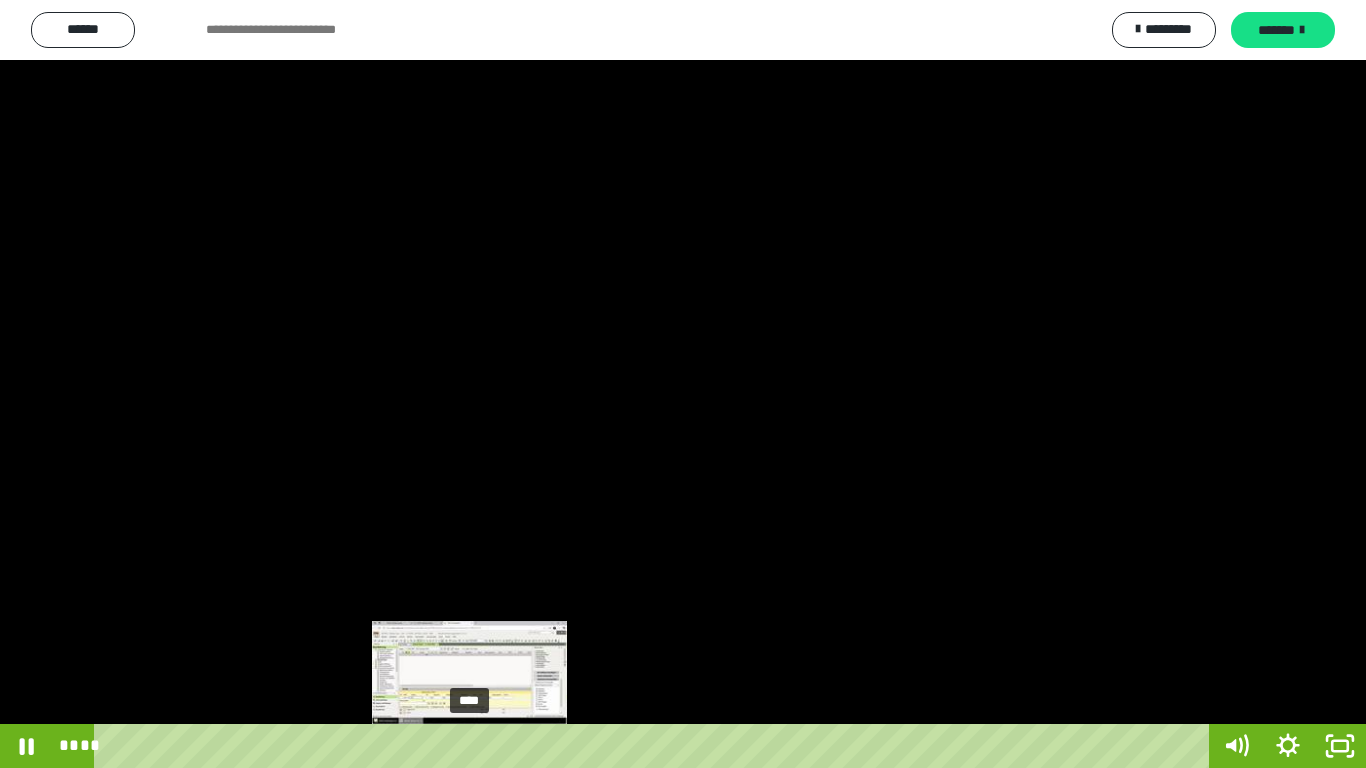 click on "****" at bounding box center [655, 746] 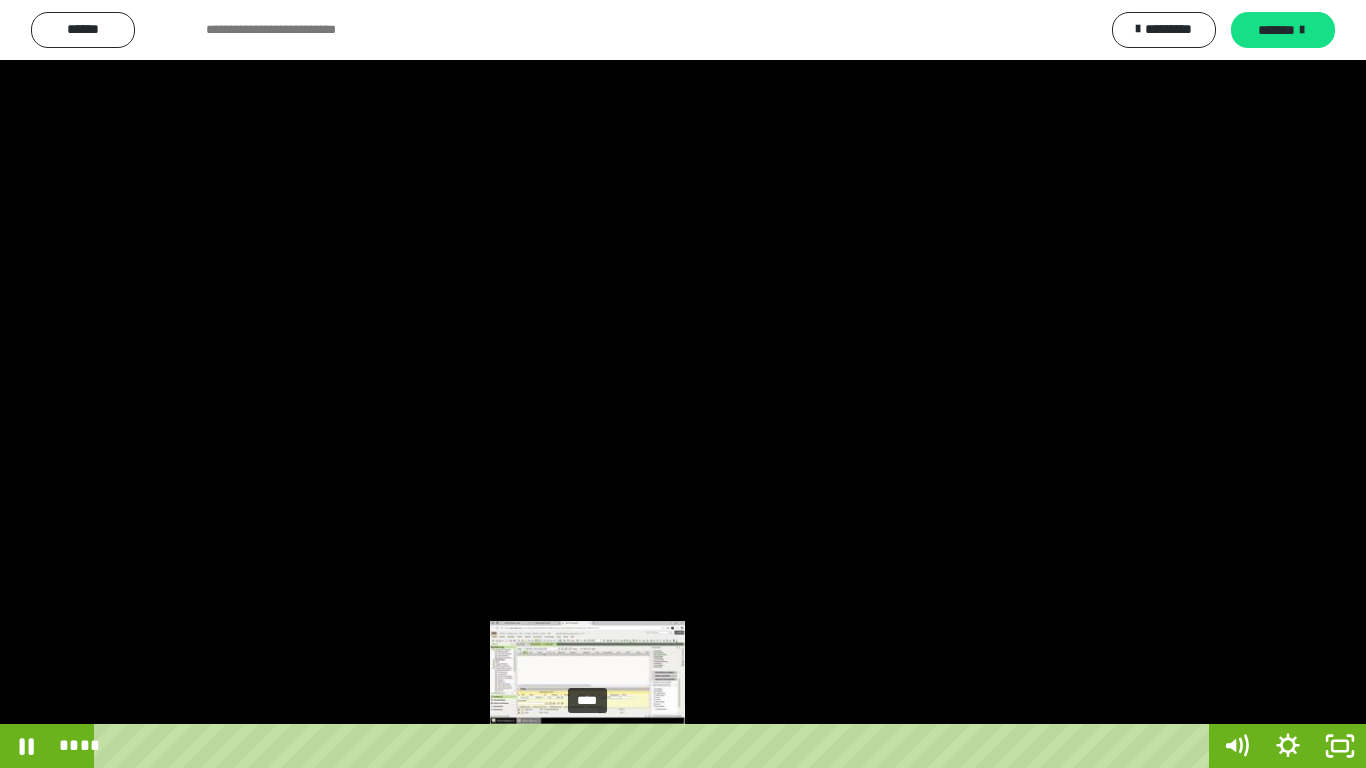 click on "****" at bounding box center [655, 746] 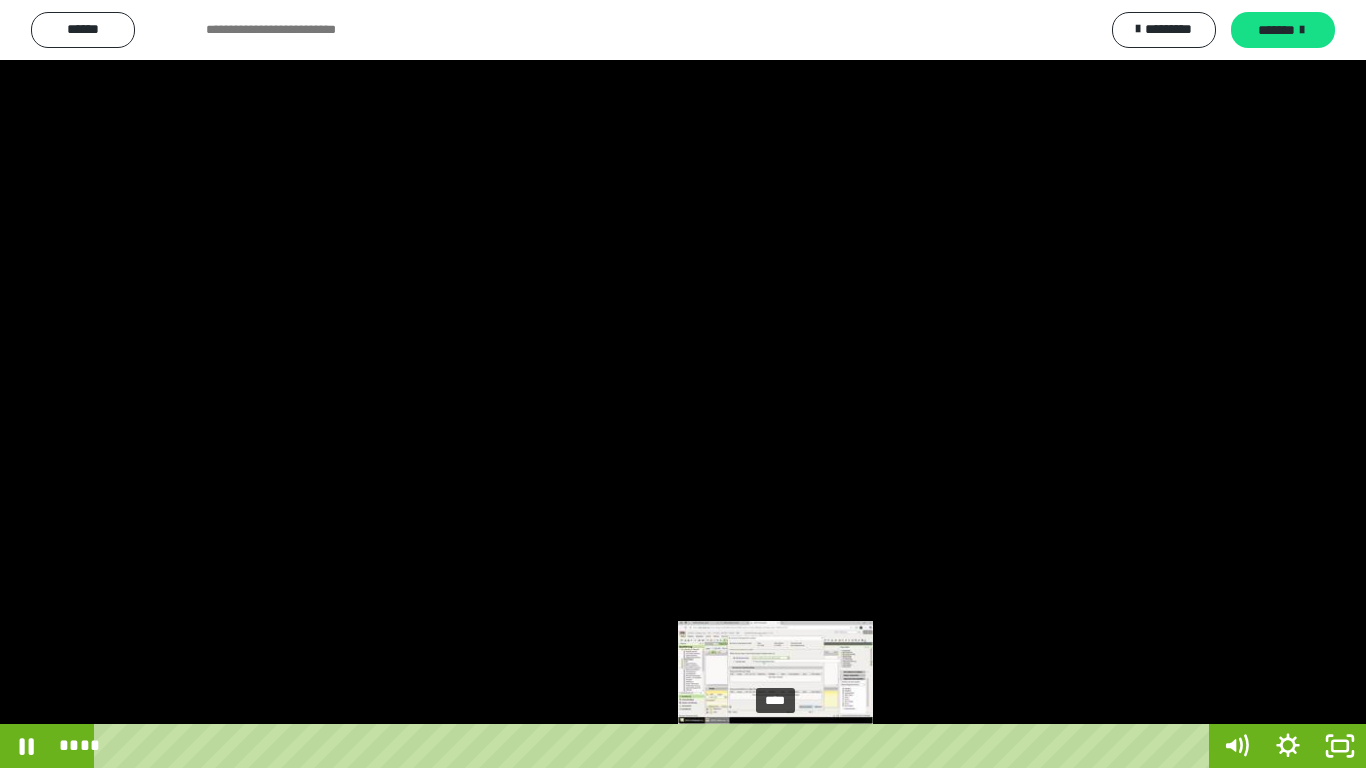 click on "****" at bounding box center [655, 746] 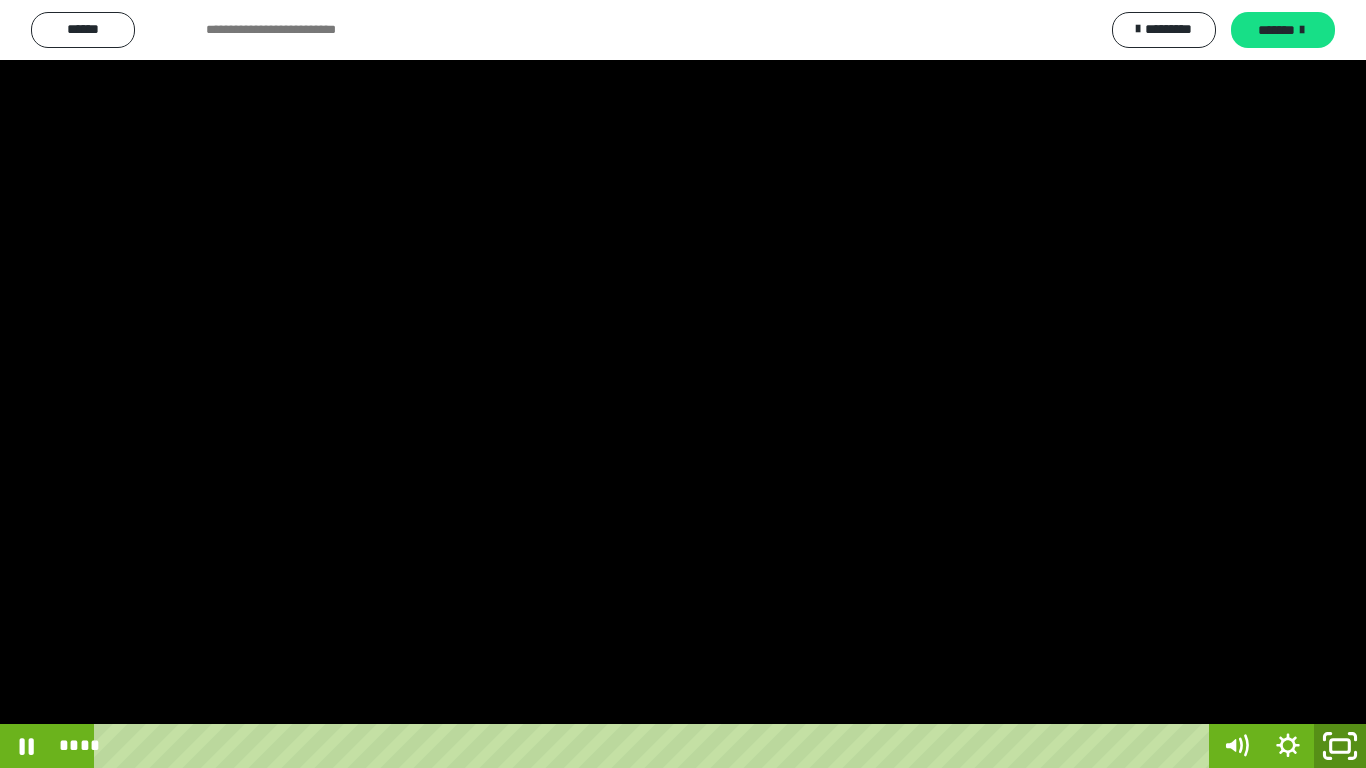 click 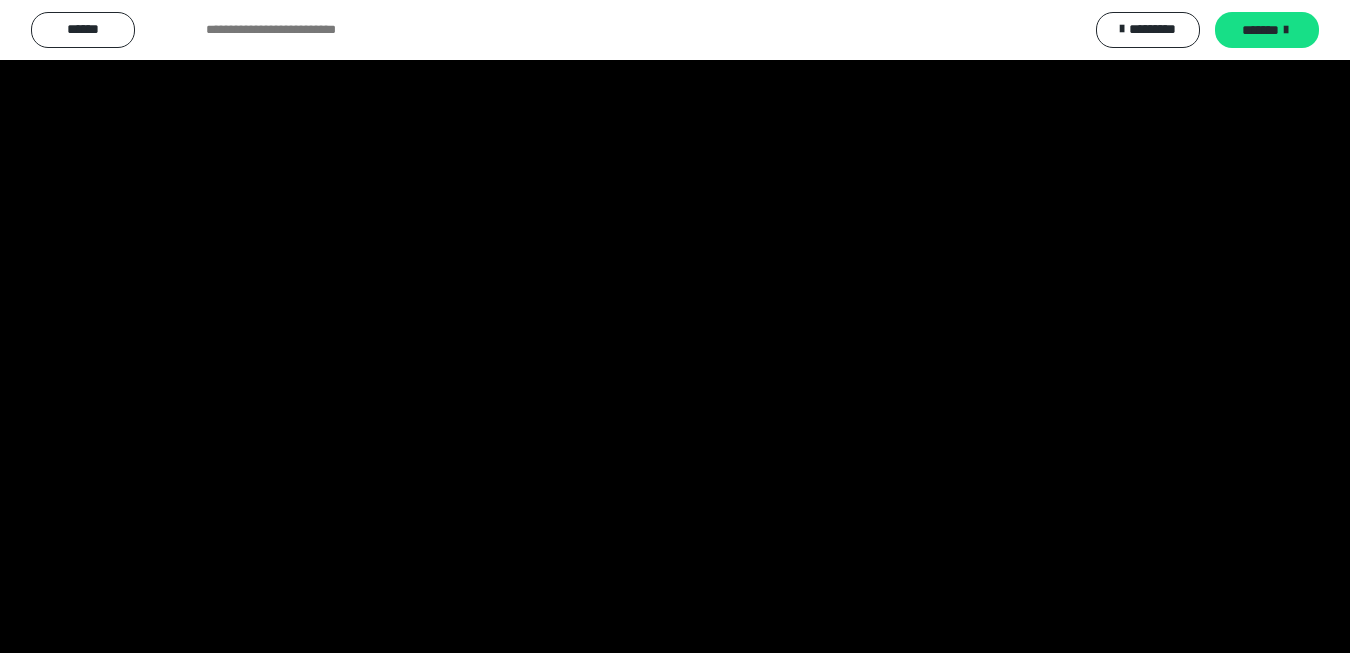 scroll, scrollTop: 300, scrollLeft: 0, axis: vertical 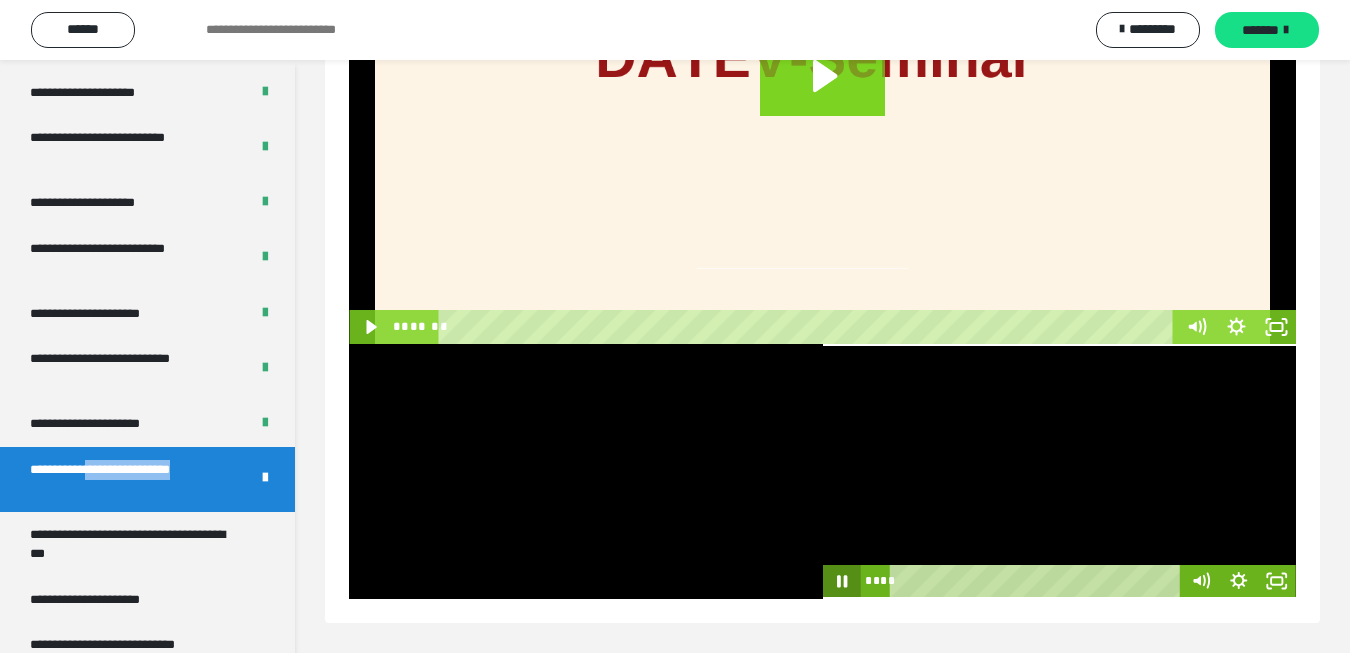 click 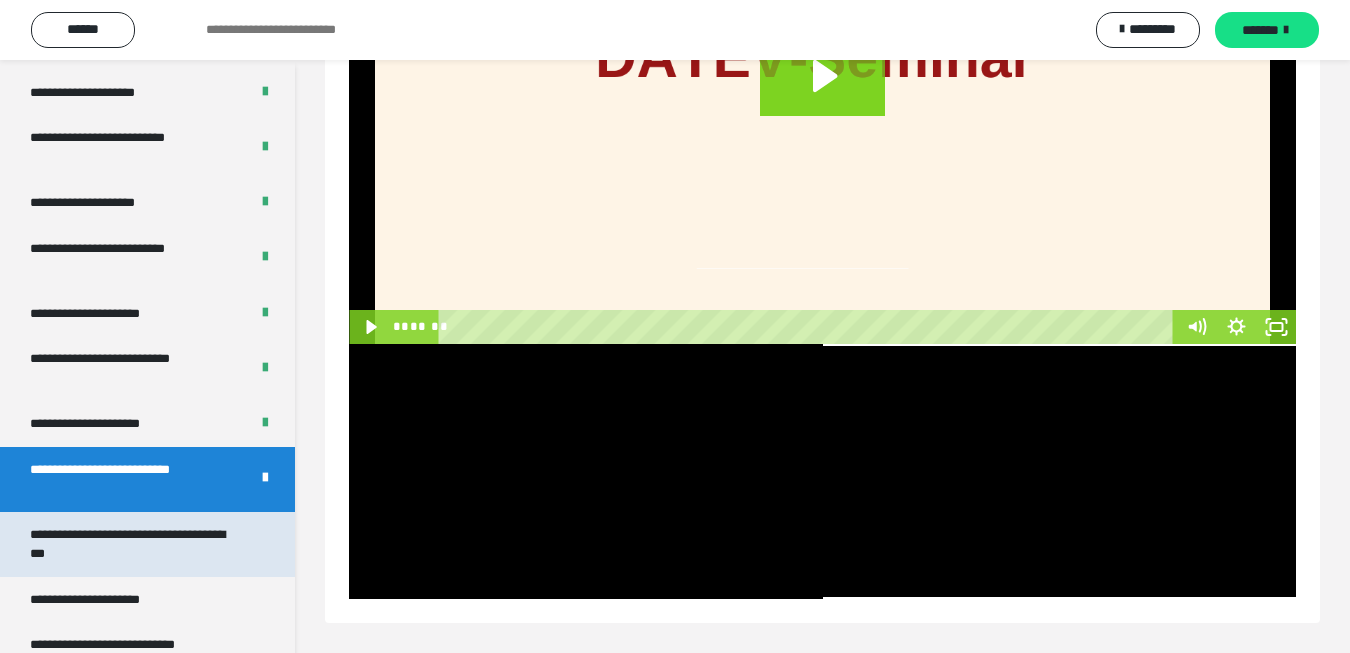 click on "**********" at bounding box center [131, 544] 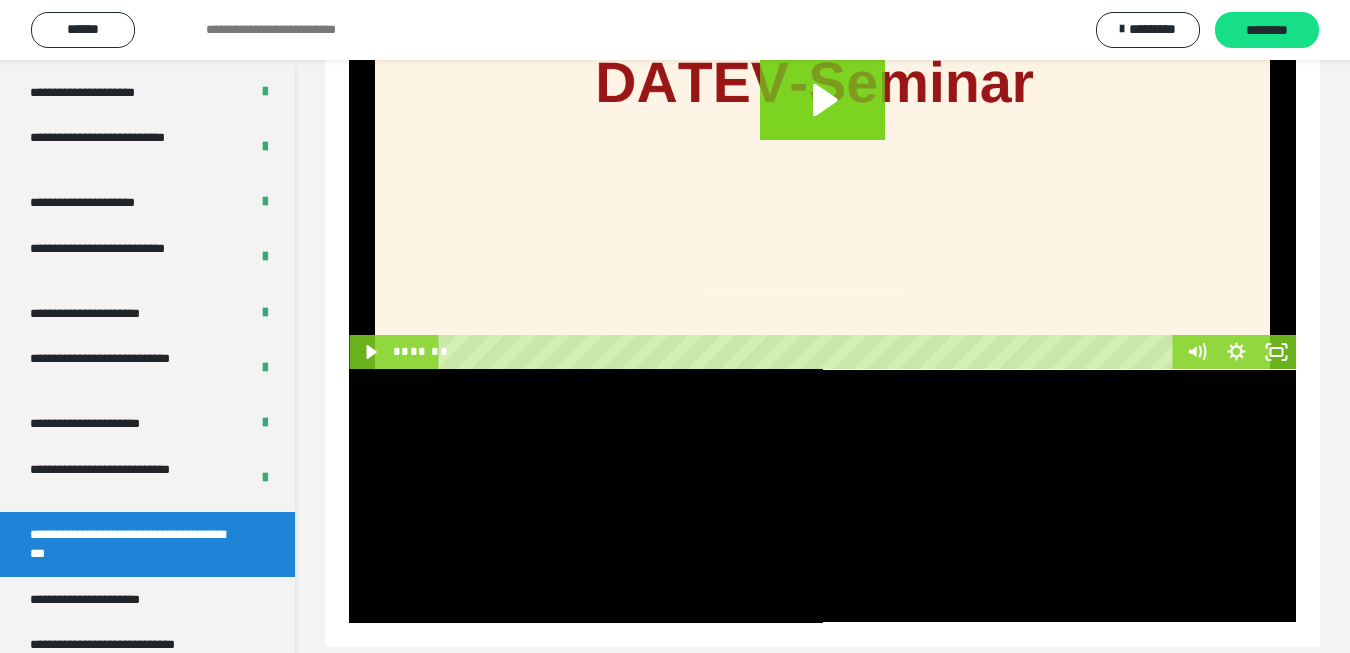scroll, scrollTop: 60, scrollLeft: 0, axis: vertical 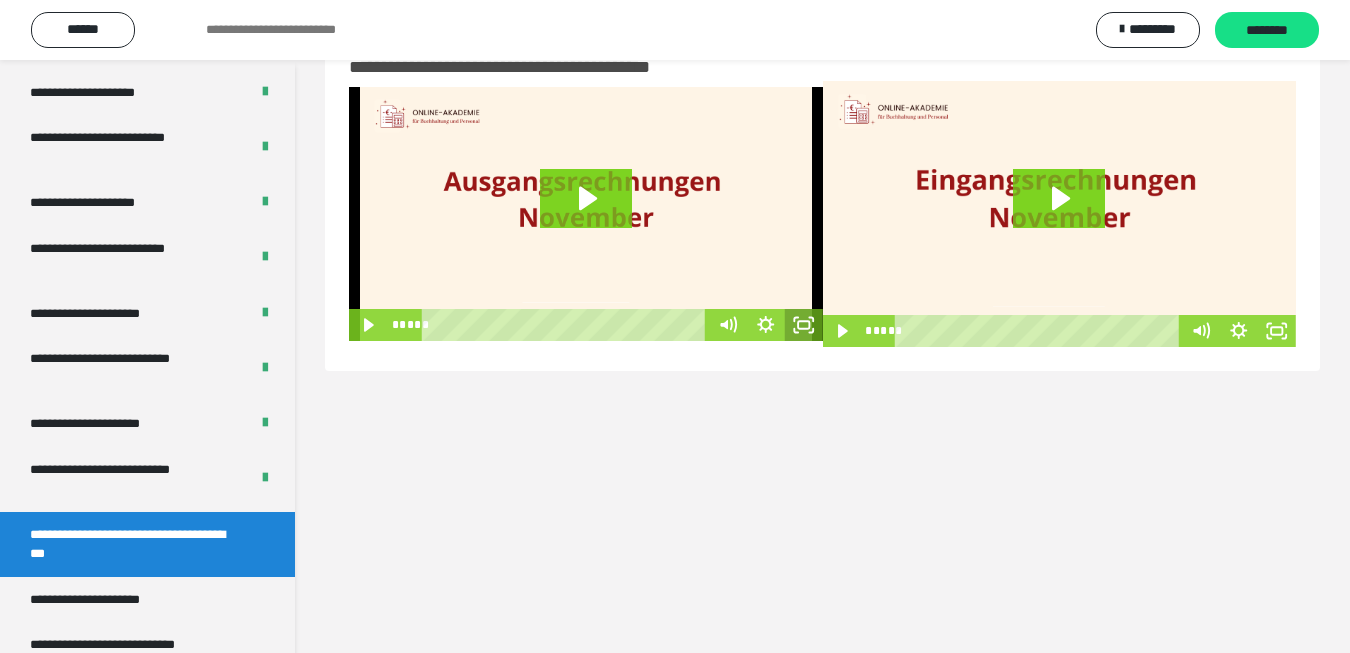 click 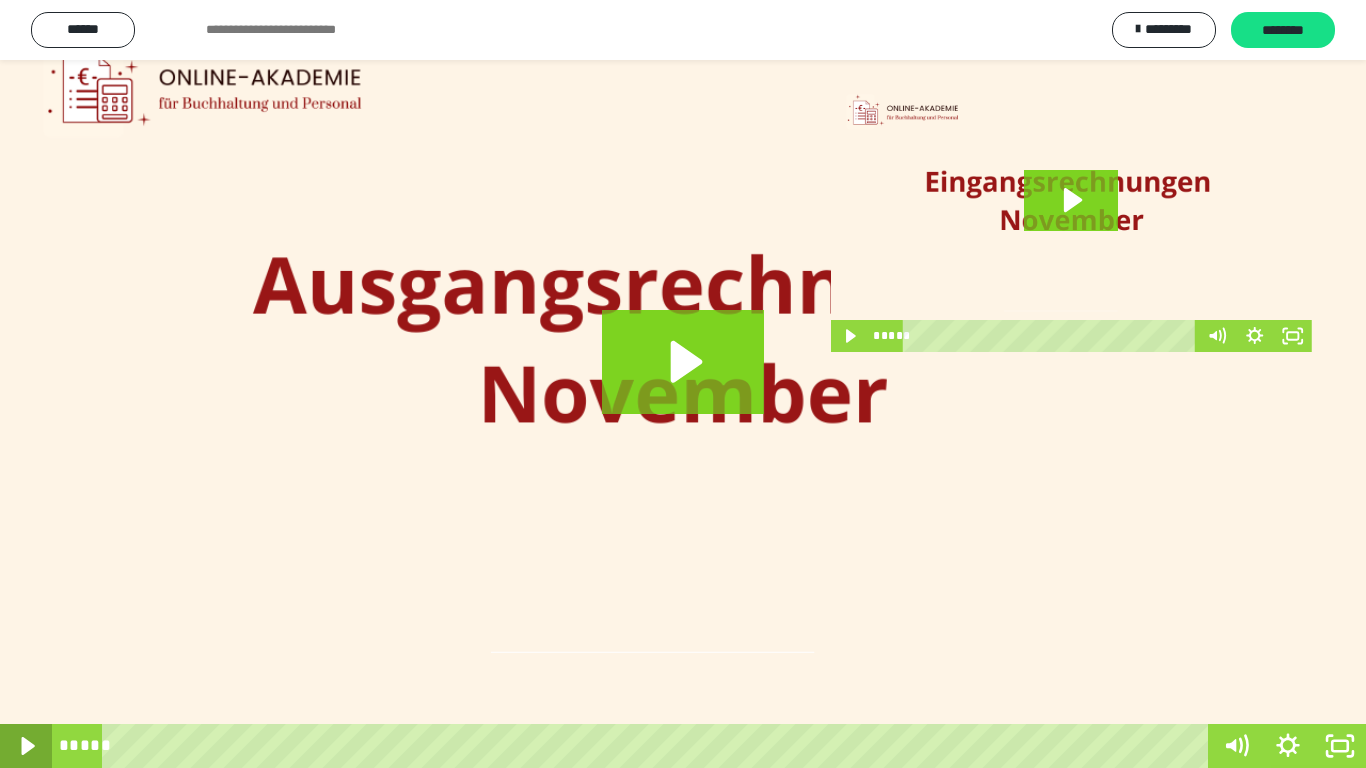 click 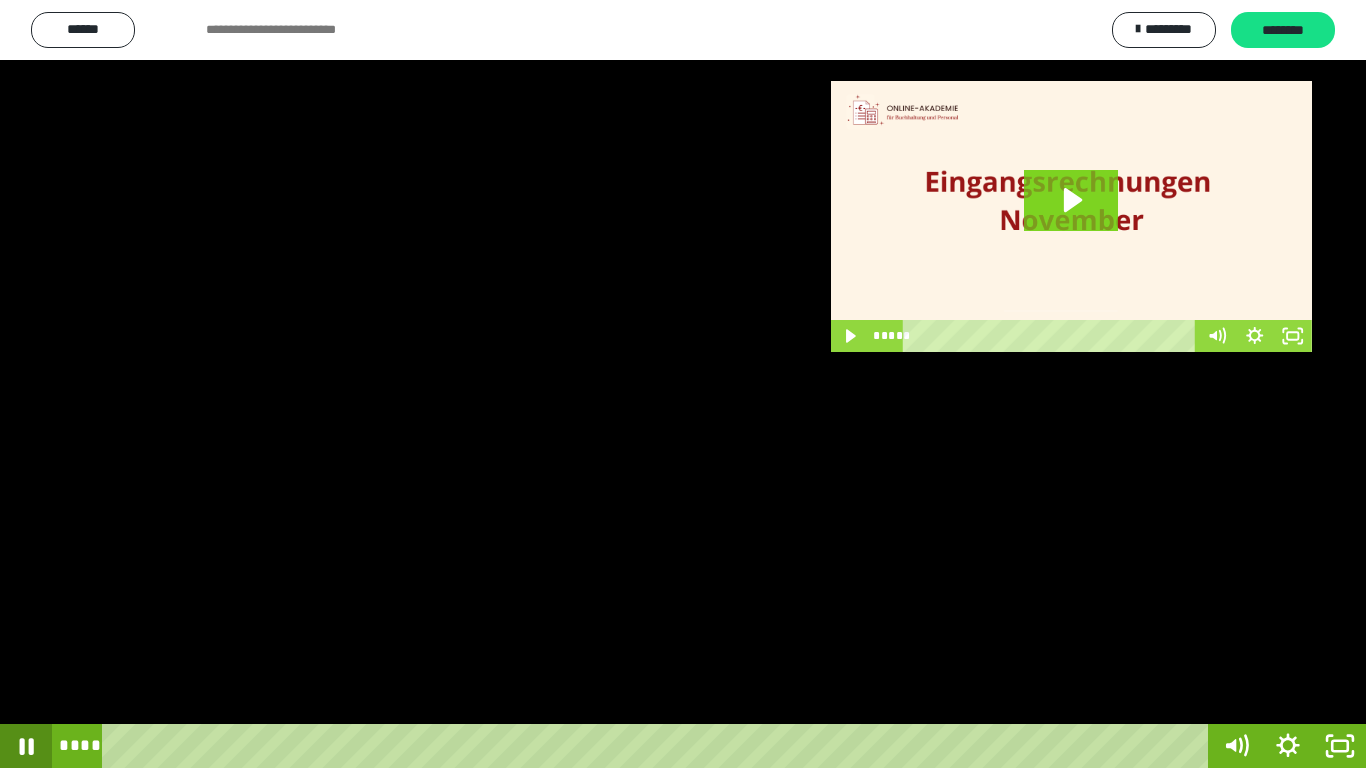 click 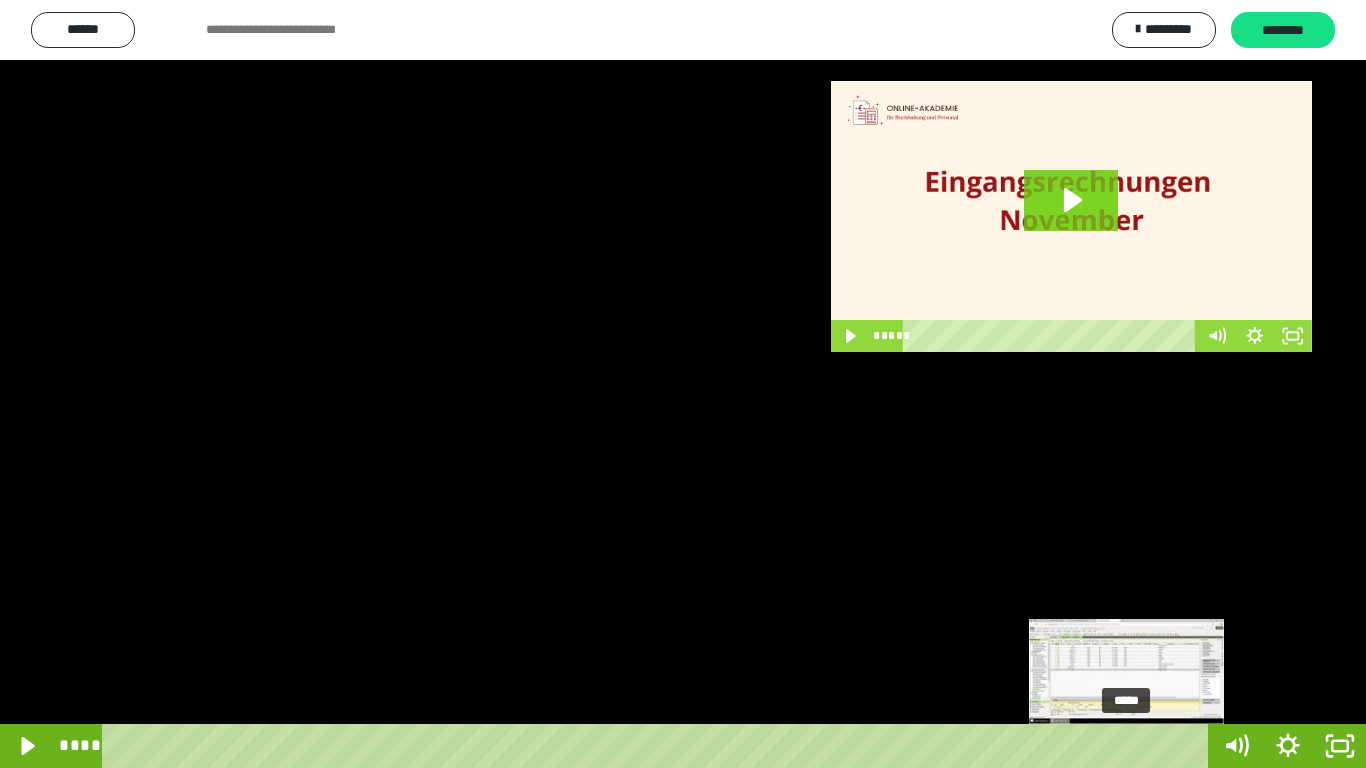 click on "*****" at bounding box center [659, 746] 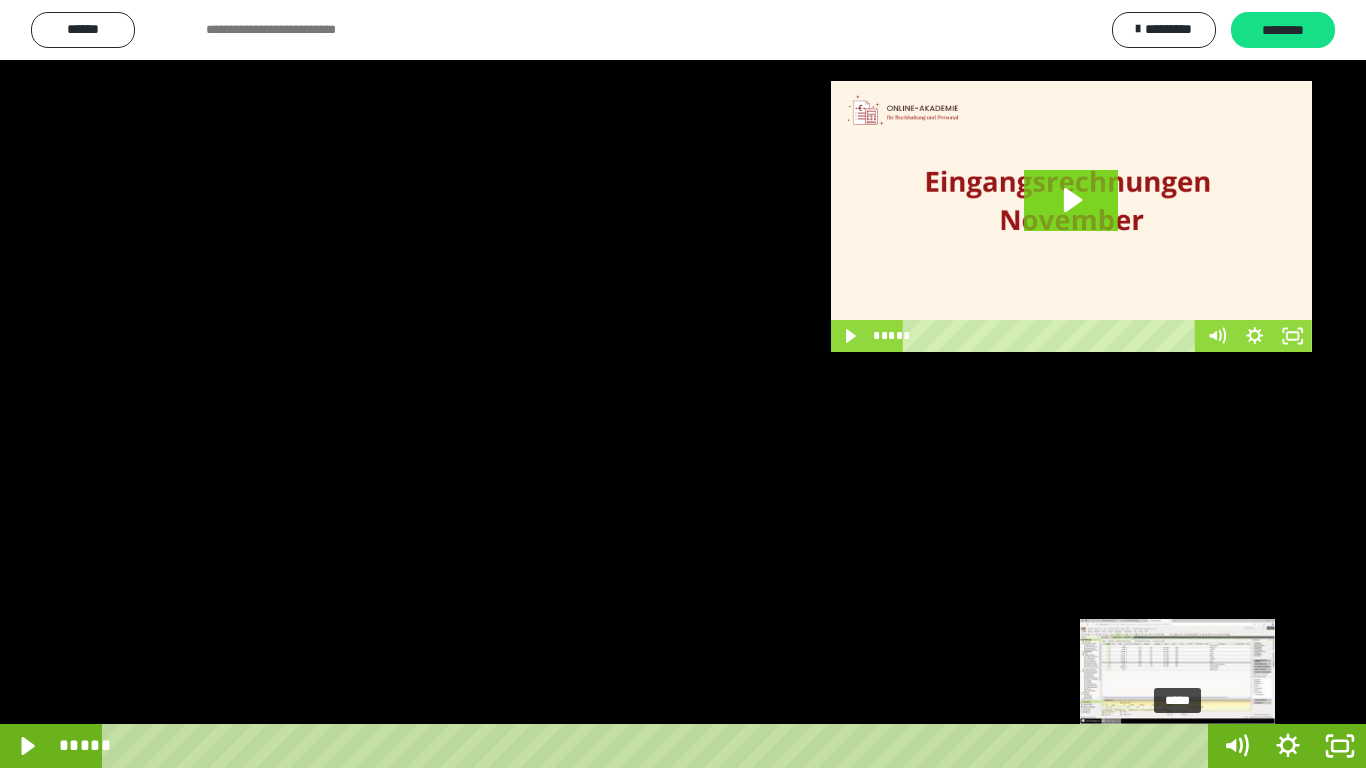 click on "*****" at bounding box center [659, 746] 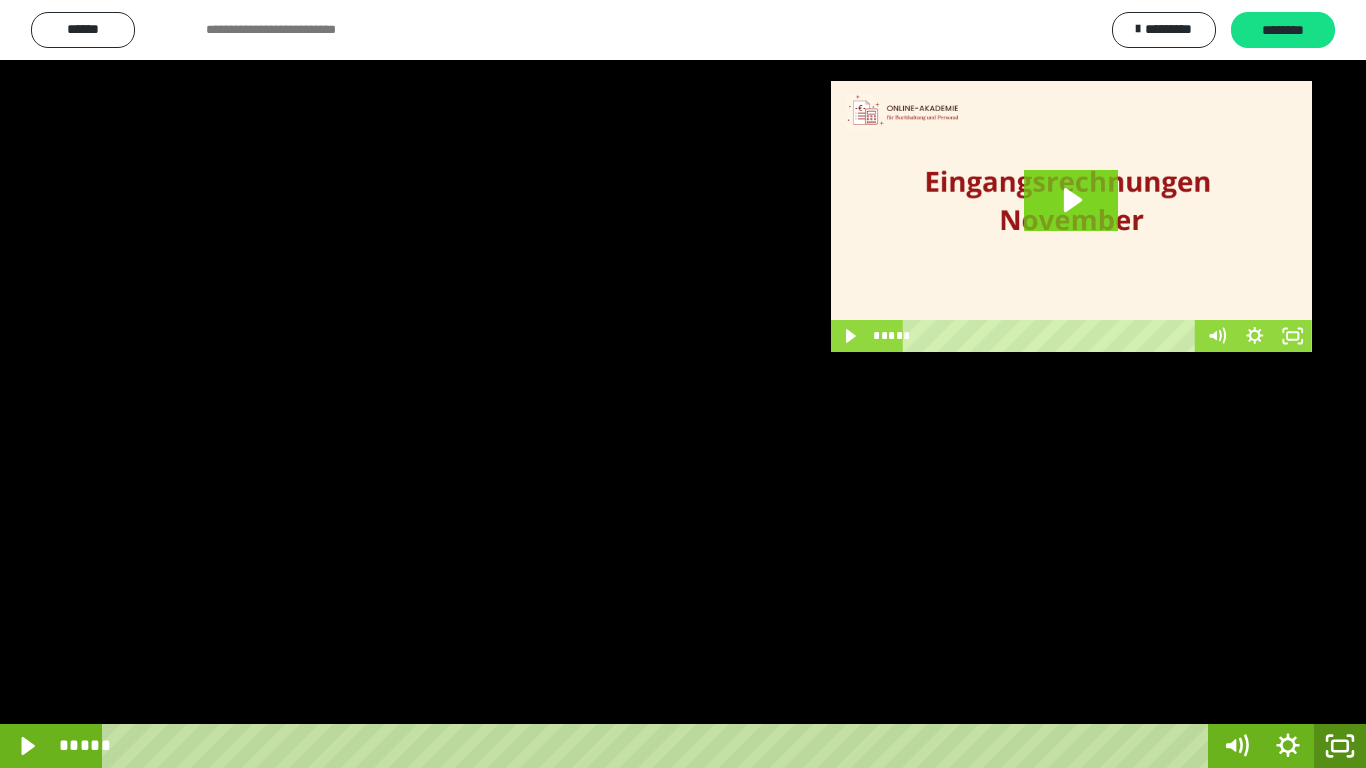 drag, startPoint x: 1345, startPoint y: 742, endPoint x: 1202, endPoint y: 601, distance: 200.8233 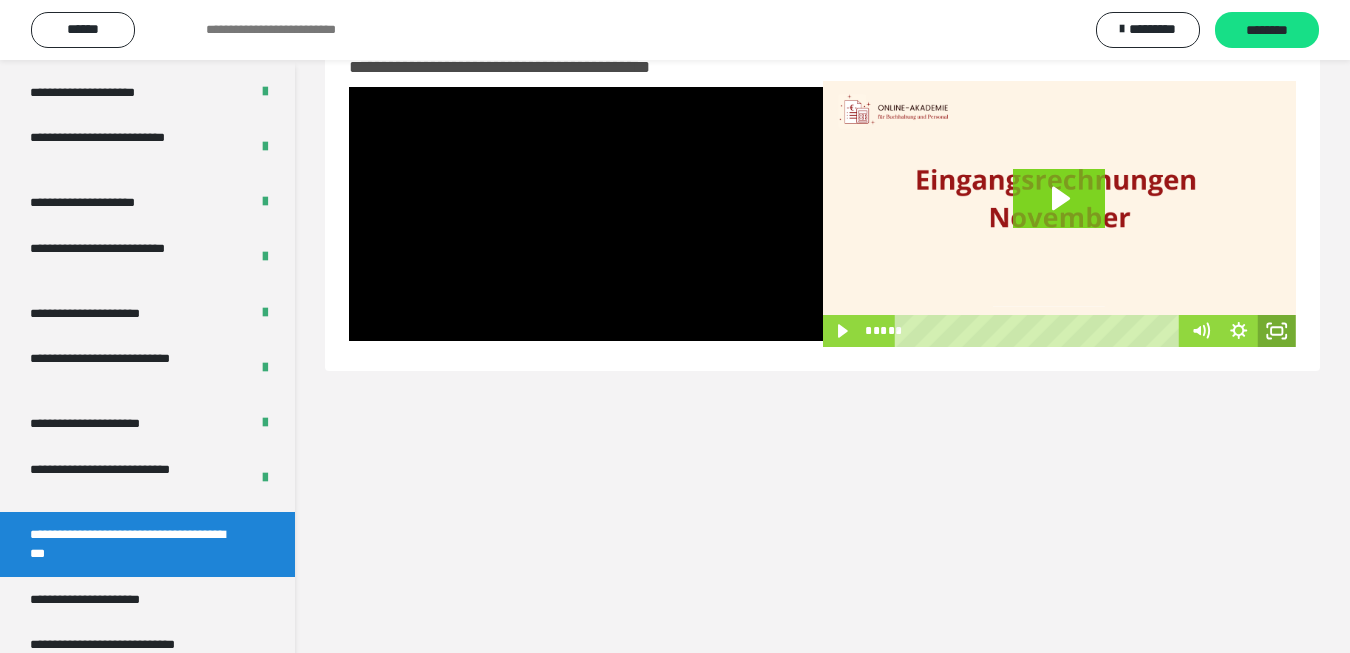 click 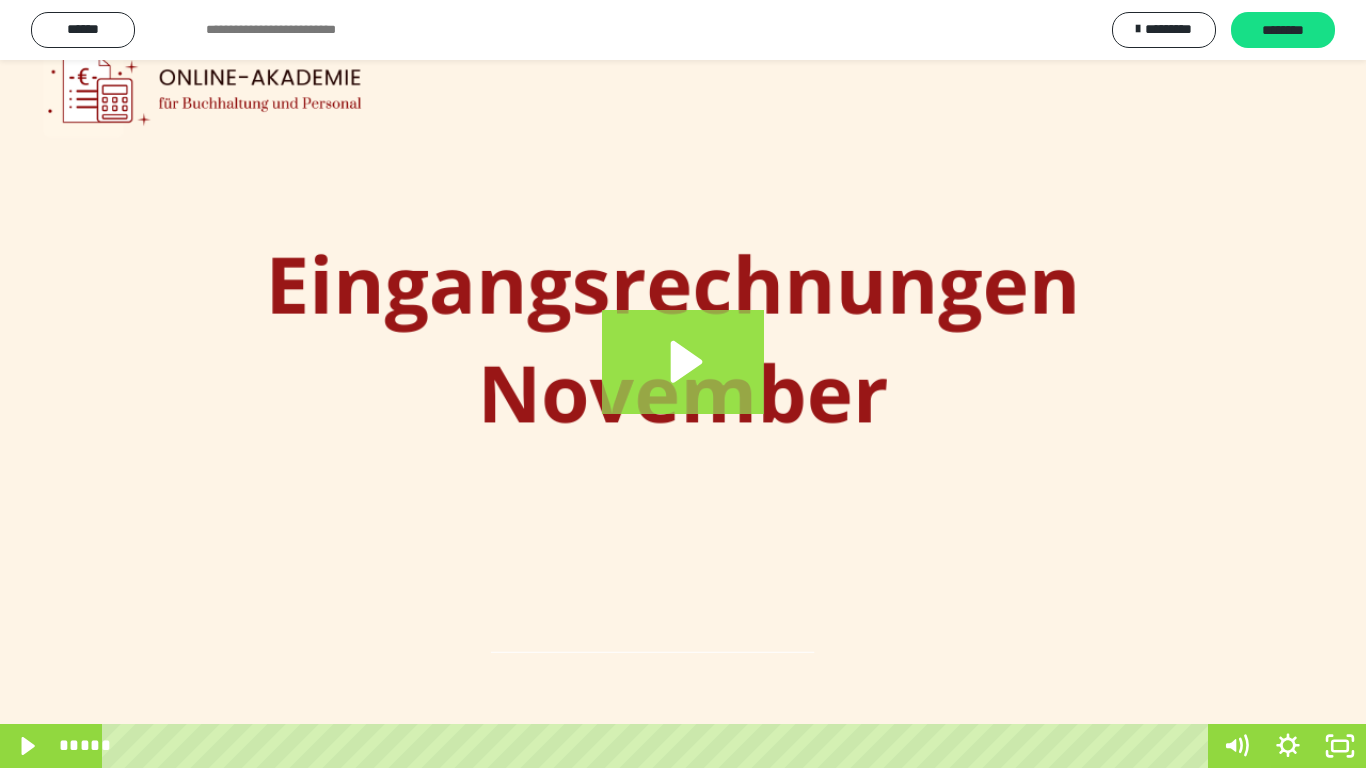 click 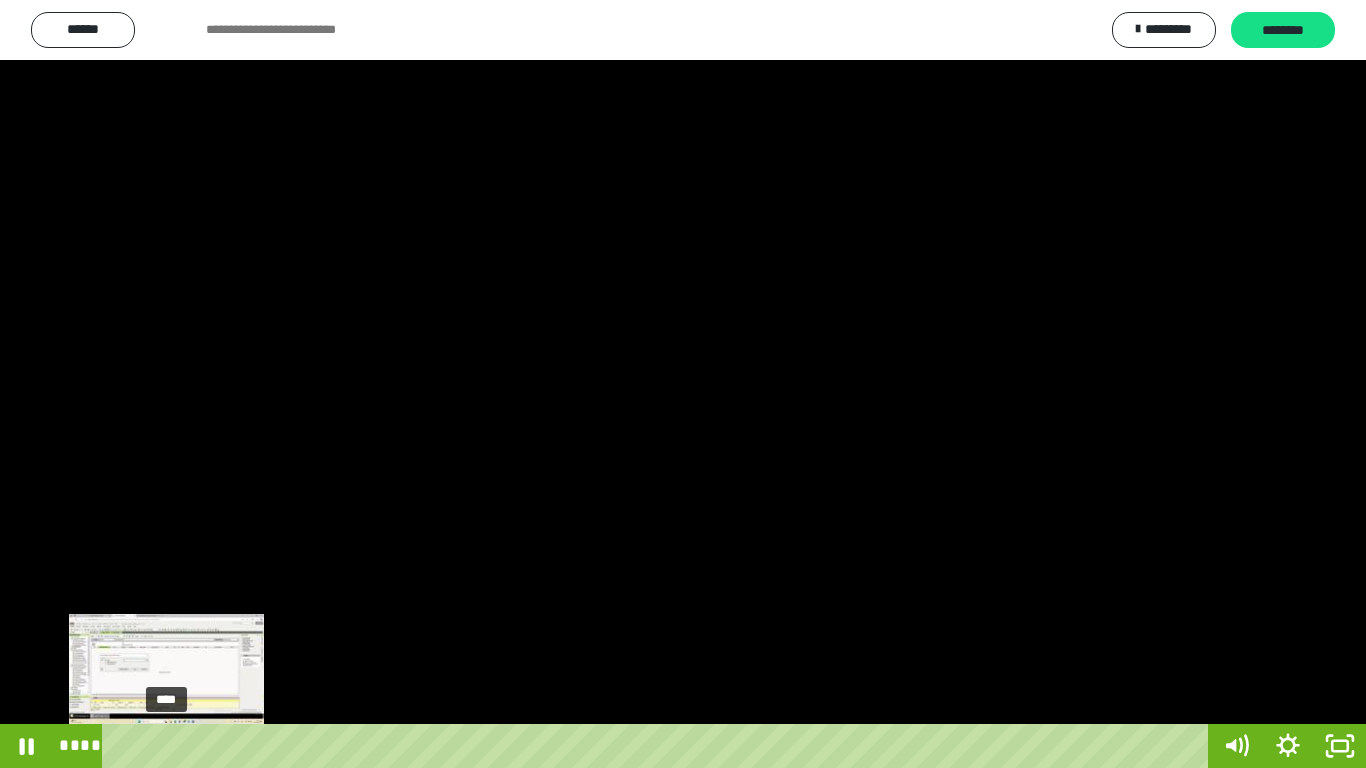 click on "****" at bounding box center (659, 746) 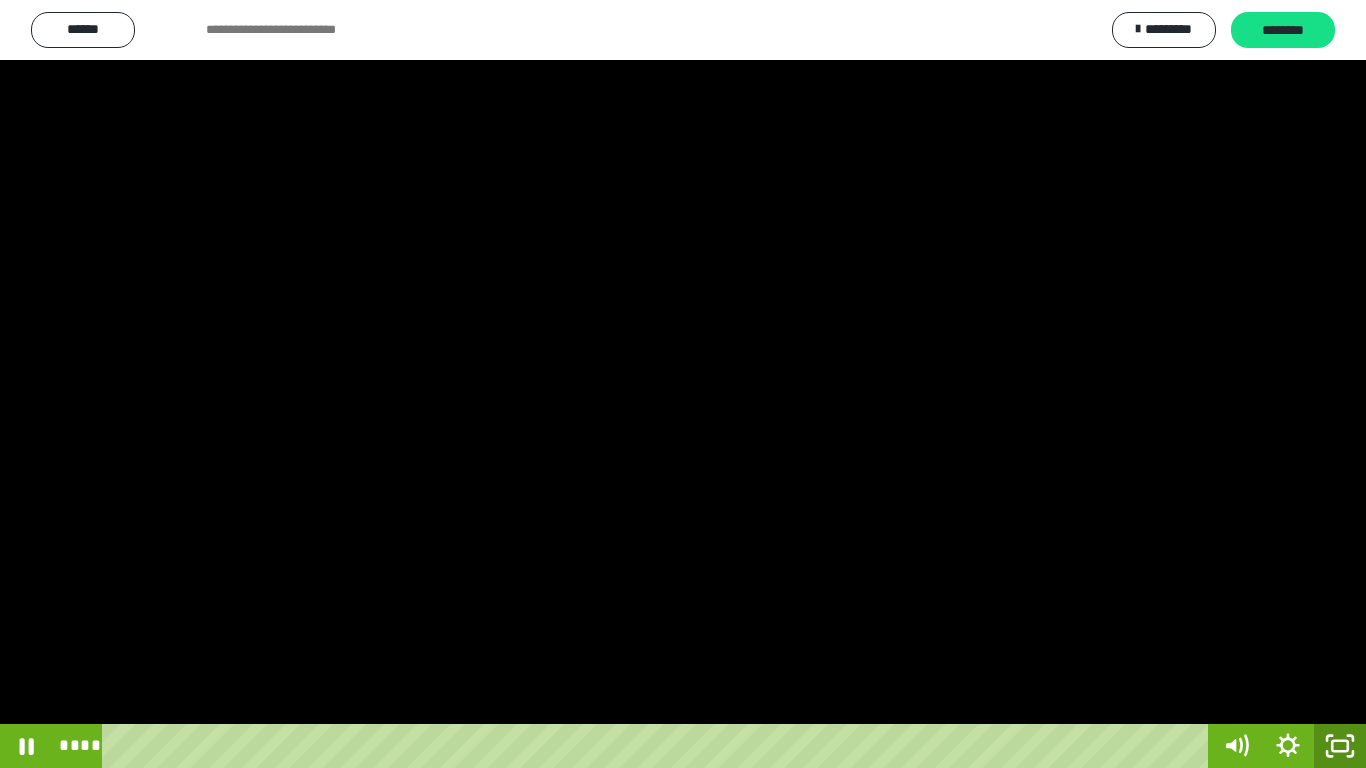 click 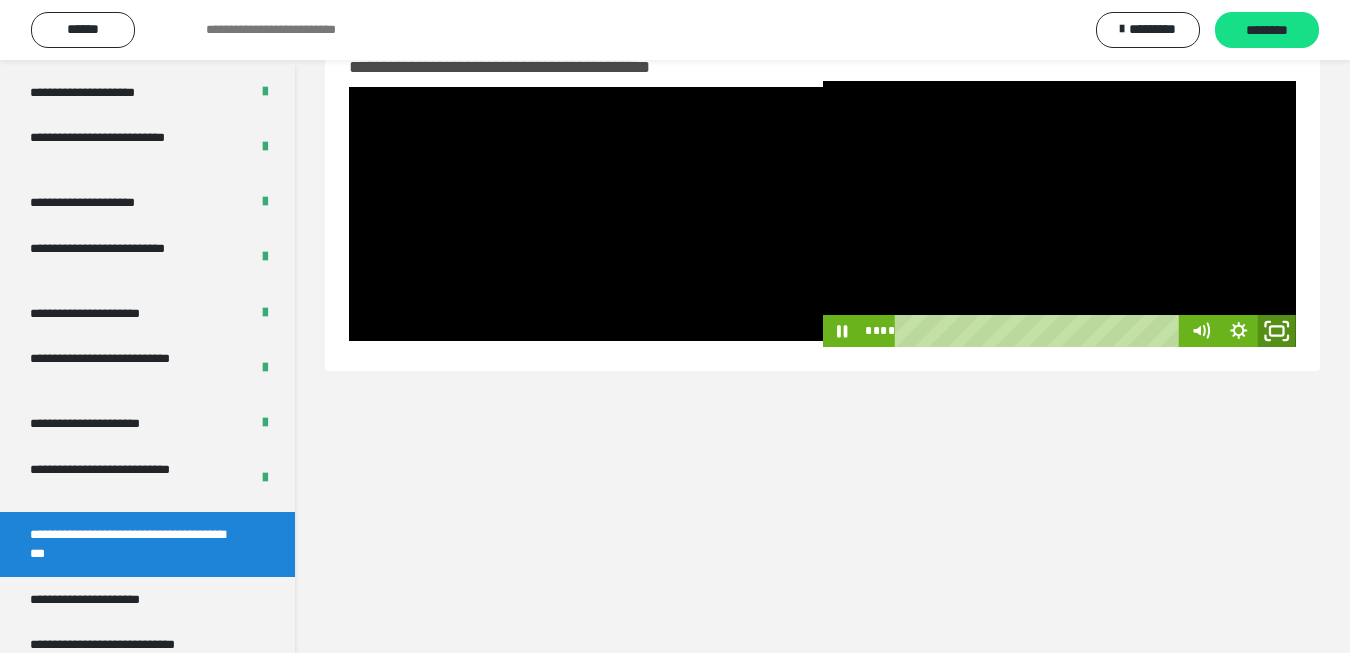 click 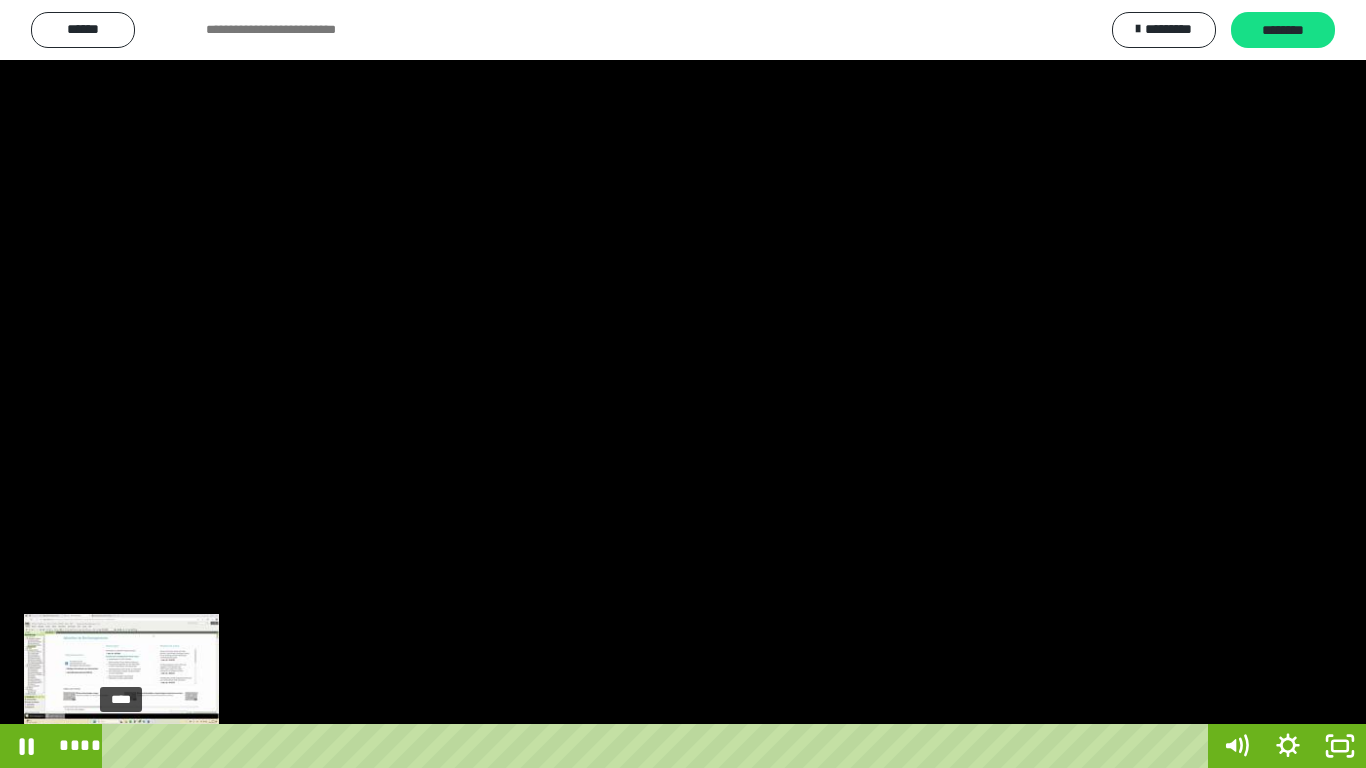click on "****" at bounding box center (659, 746) 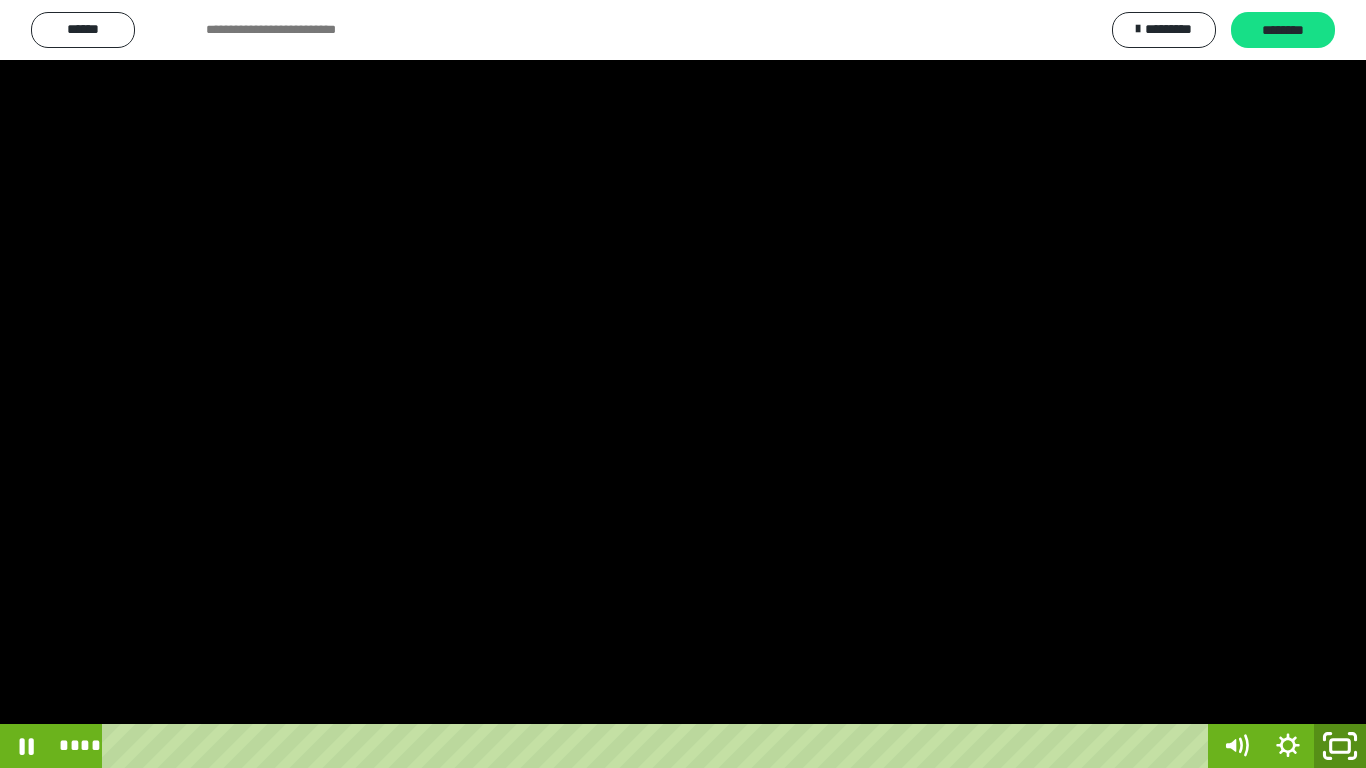 click 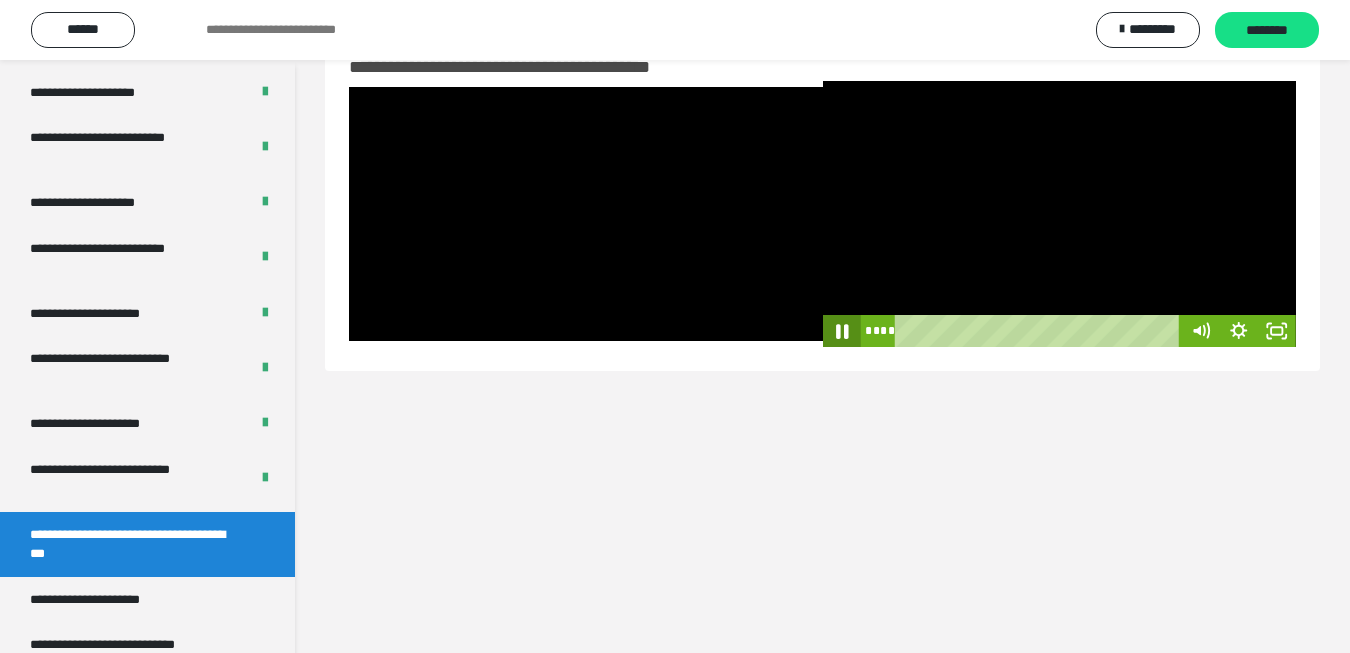 click 